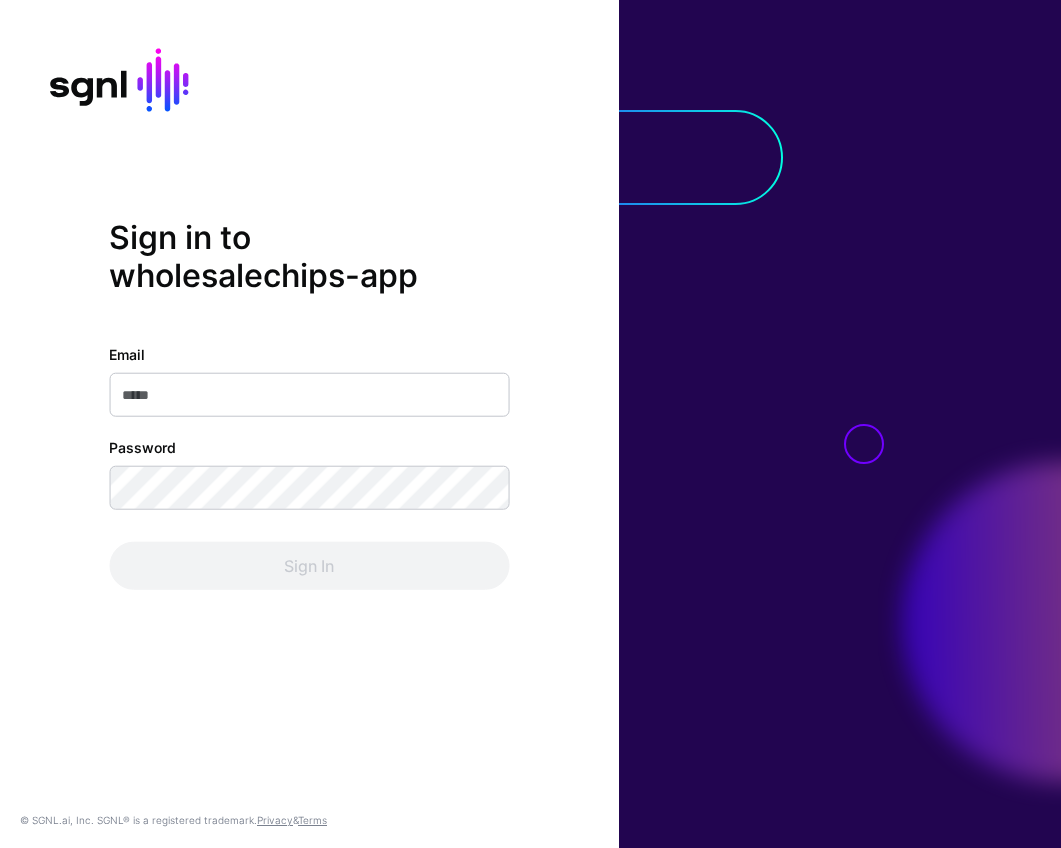 scroll, scrollTop: 0, scrollLeft: 0, axis: both 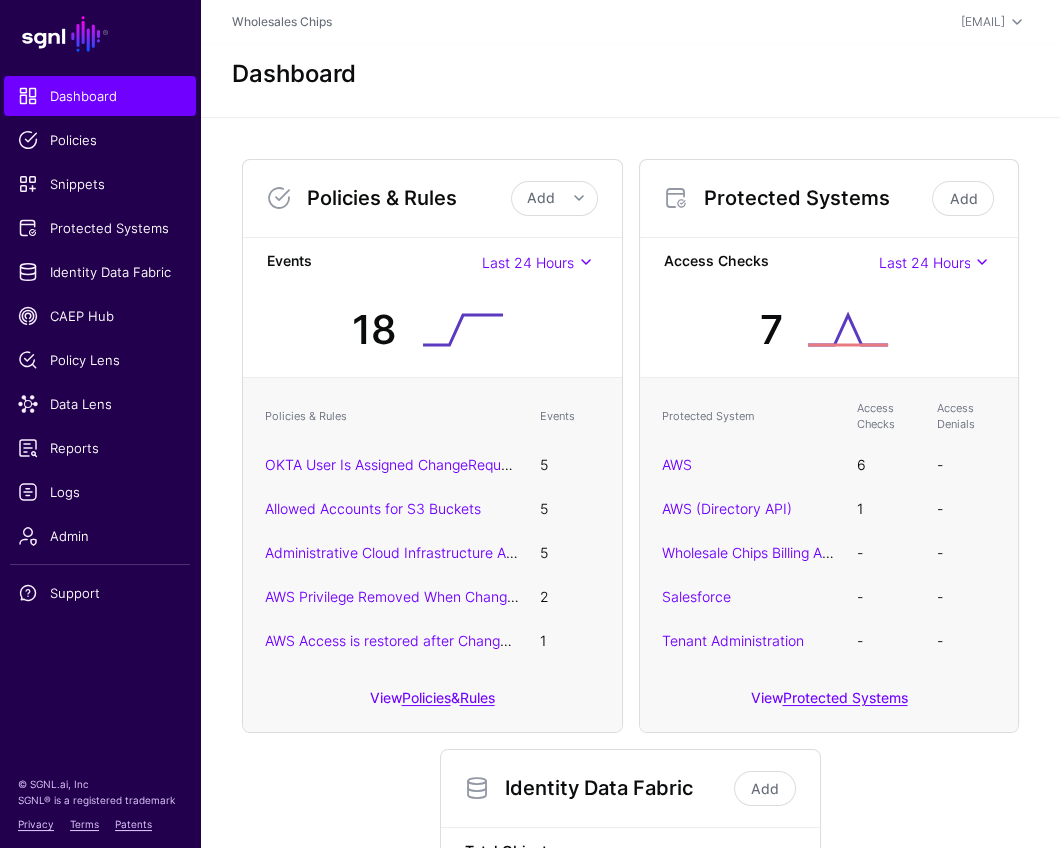 drag, startPoint x: 467, startPoint y: 77, endPoint x: 245, endPoint y: 248, distance: 280.2231 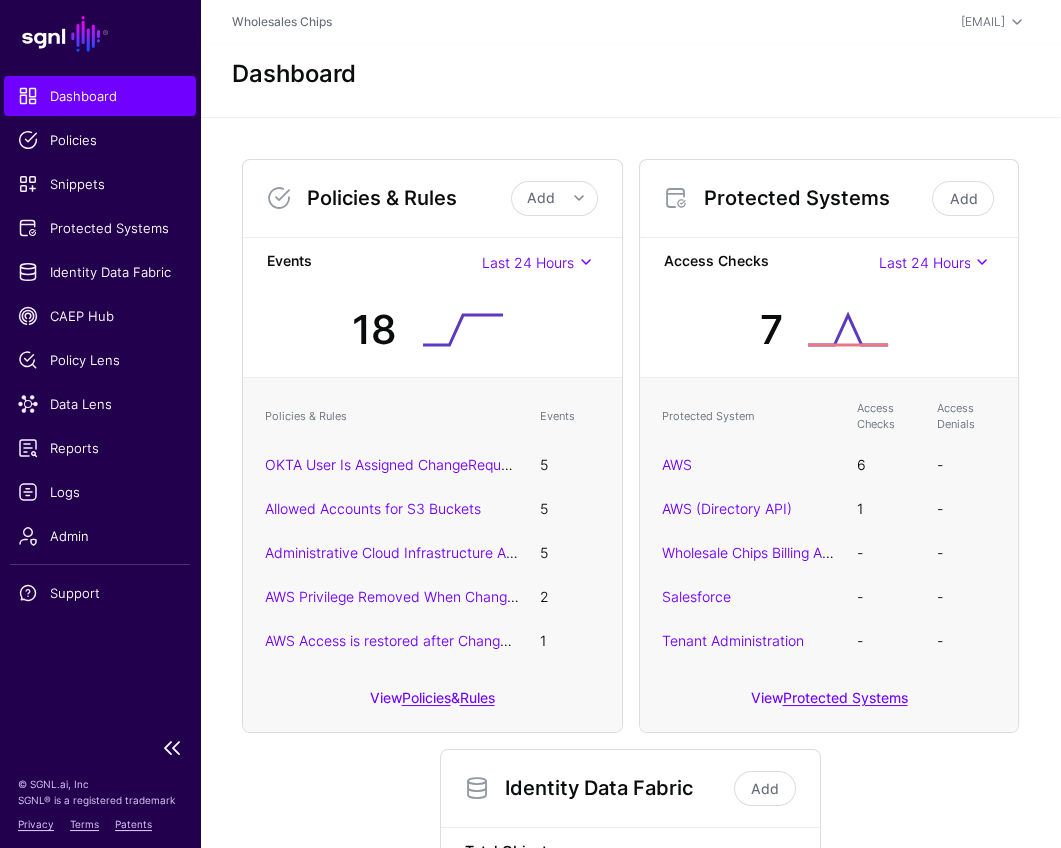 click on "Dashboard Policies Snippets Protected Systems Identity Data Fabric CAEP Hub Policy Lens Data Lens Reports Logs Admin Support" 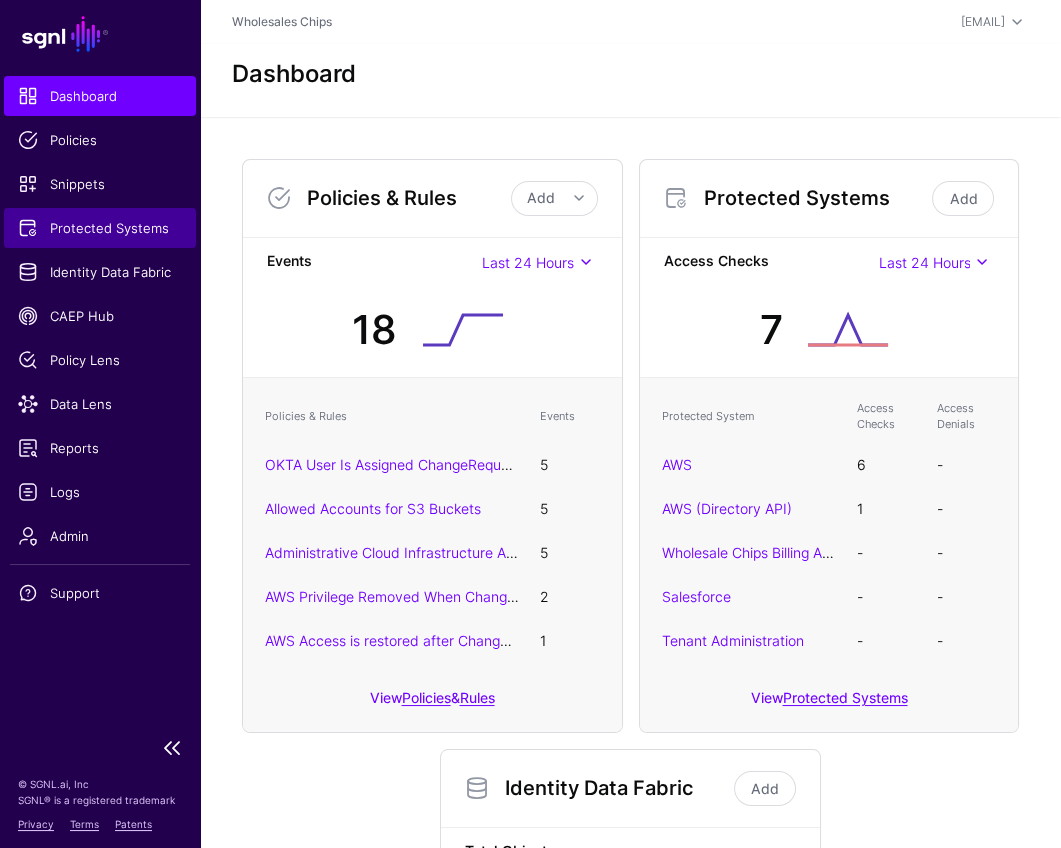 click on "Protected Systems" 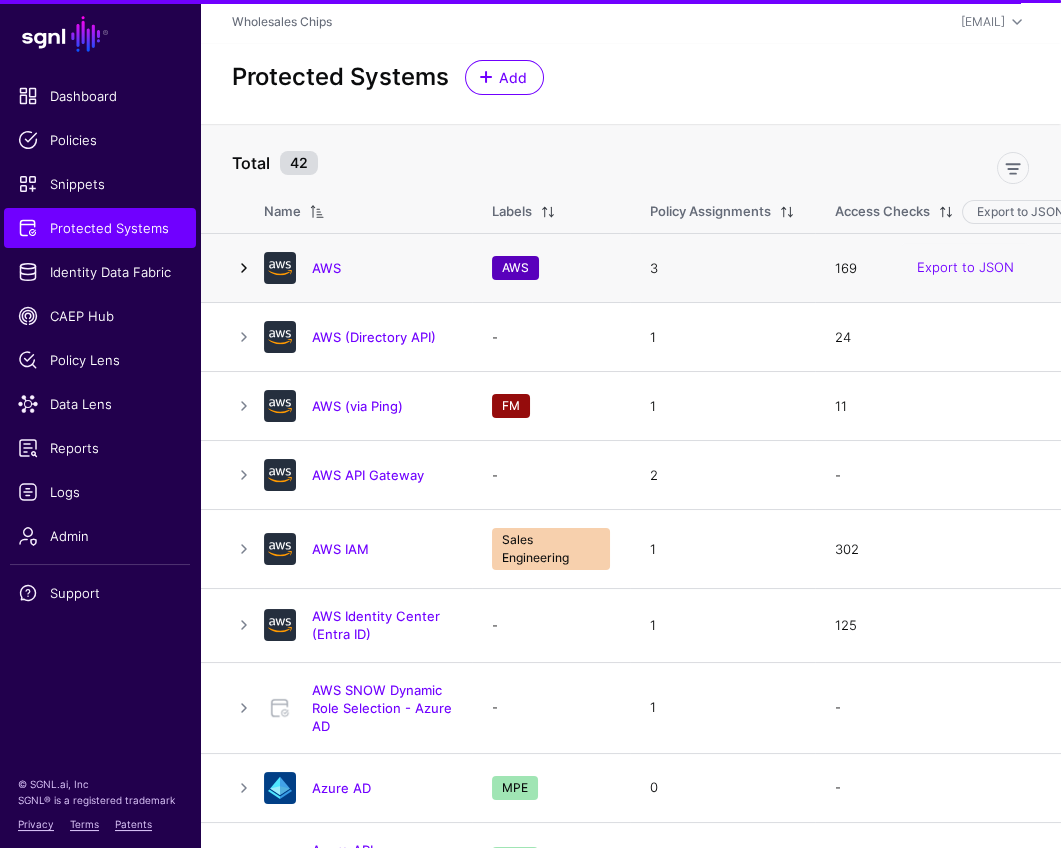 click 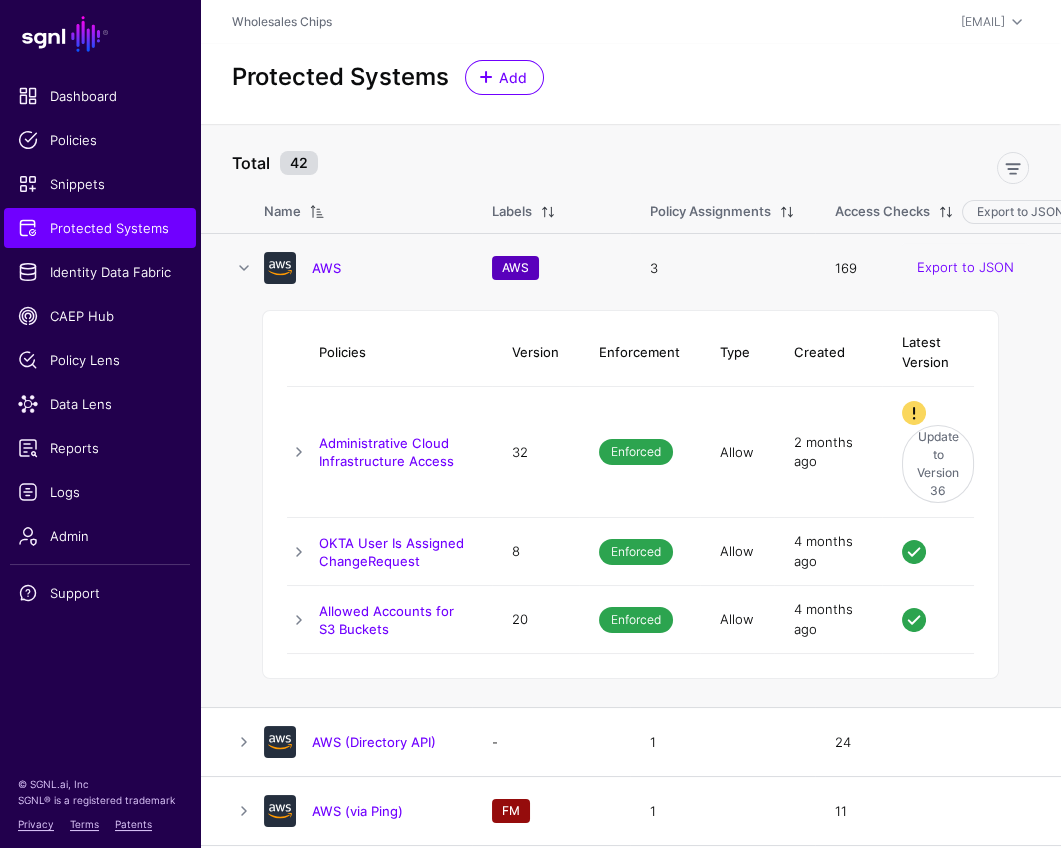 click 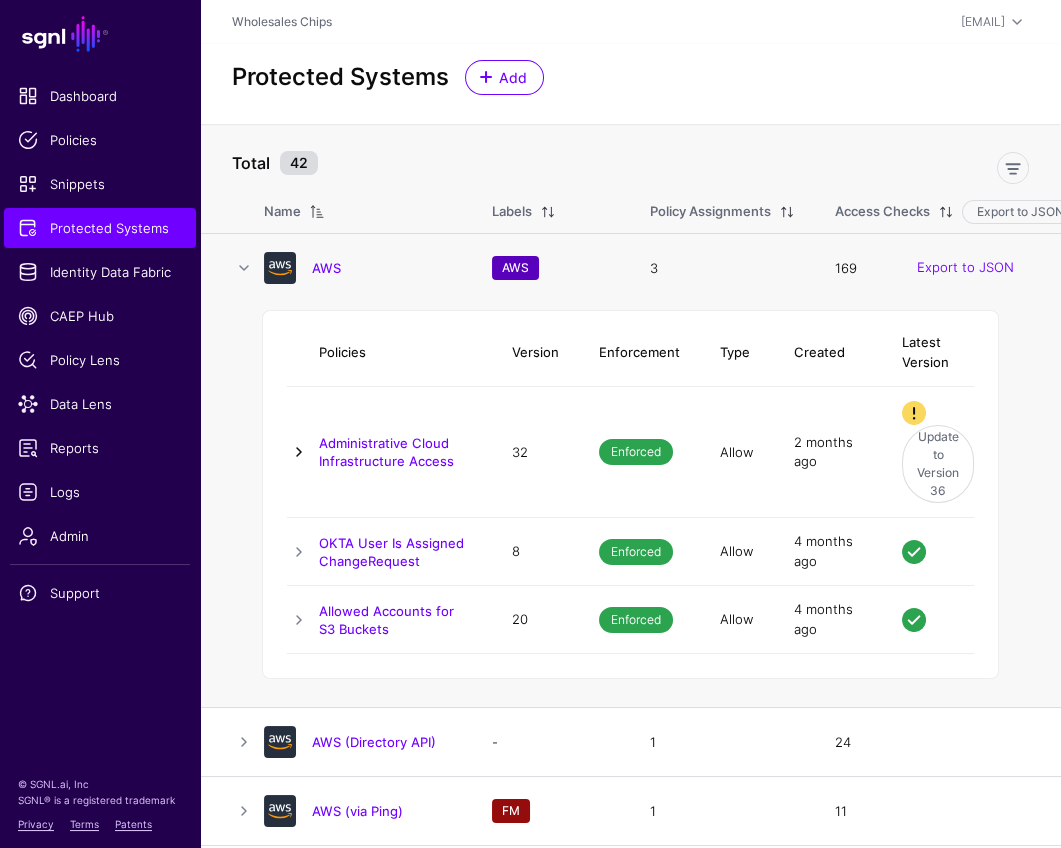 click 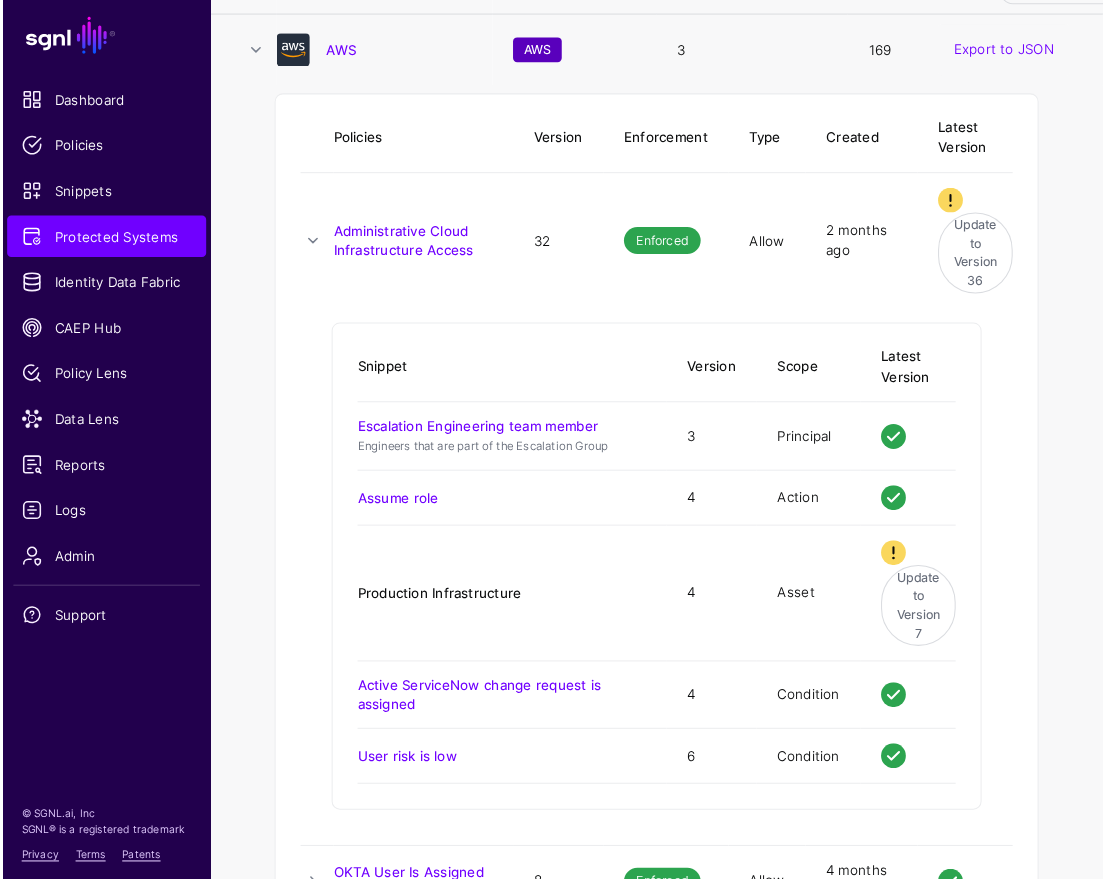 scroll, scrollTop: 232, scrollLeft: 0, axis: vertical 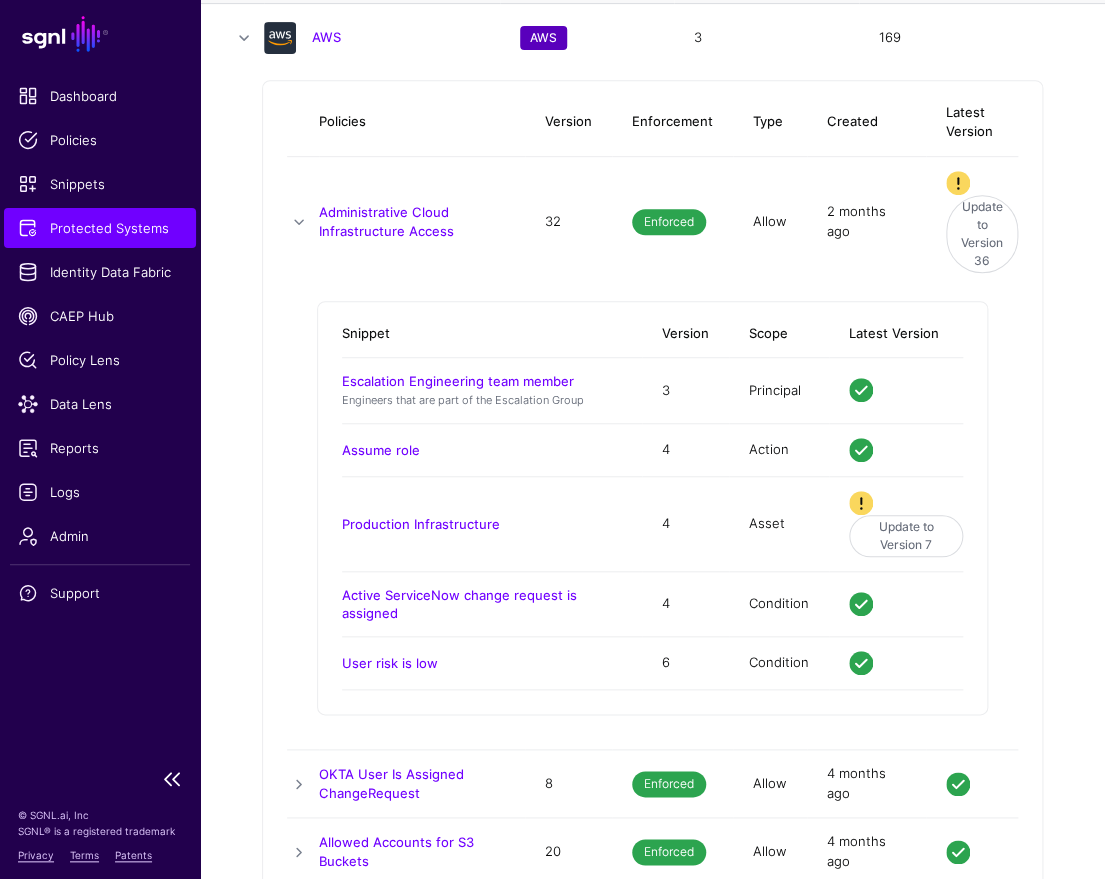 click on "Protected Systems" 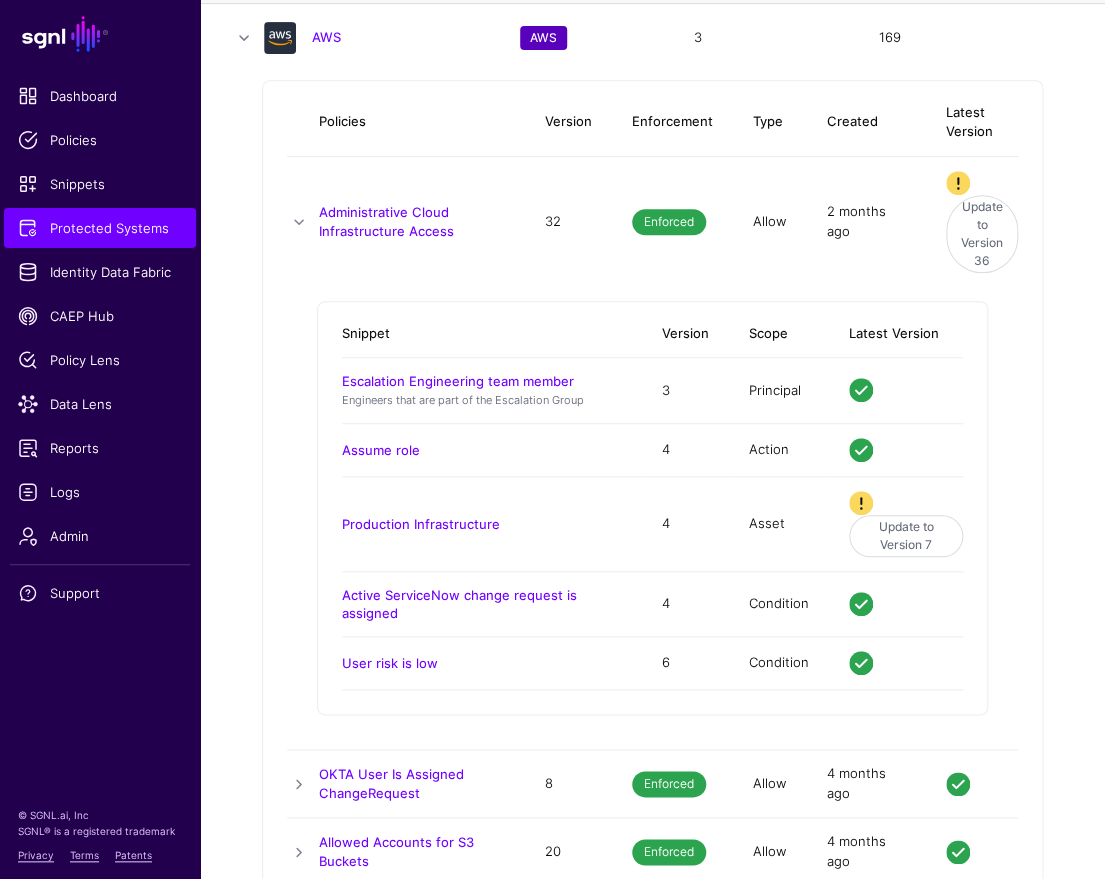 scroll, scrollTop: 0, scrollLeft: 0, axis: both 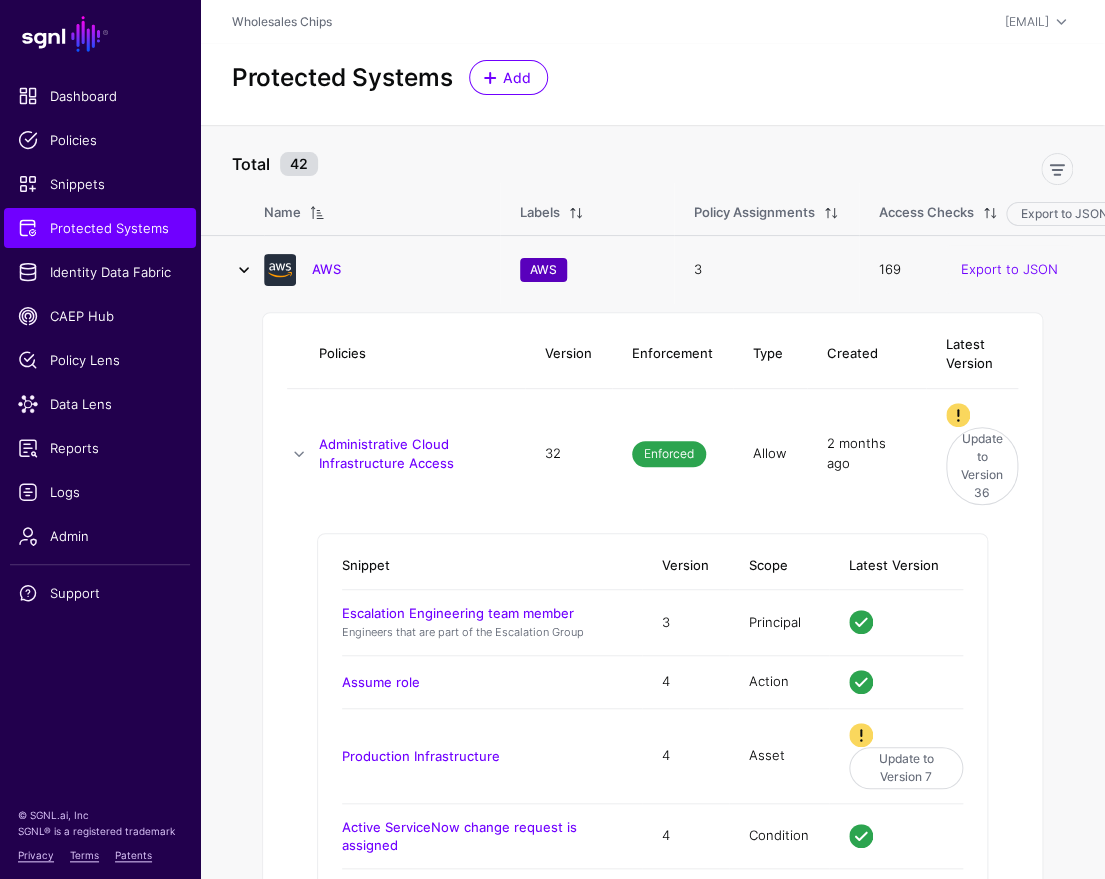 click 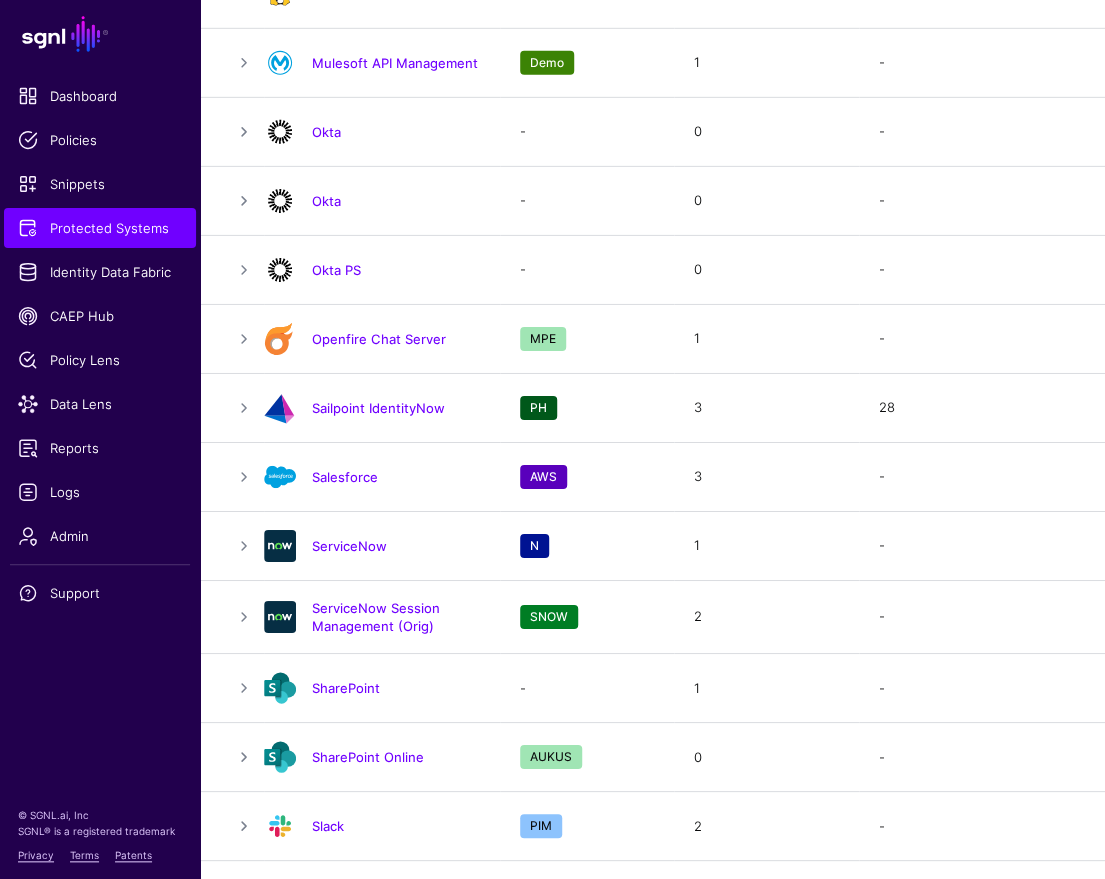 scroll, scrollTop: 2276, scrollLeft: 0, axis: vertical 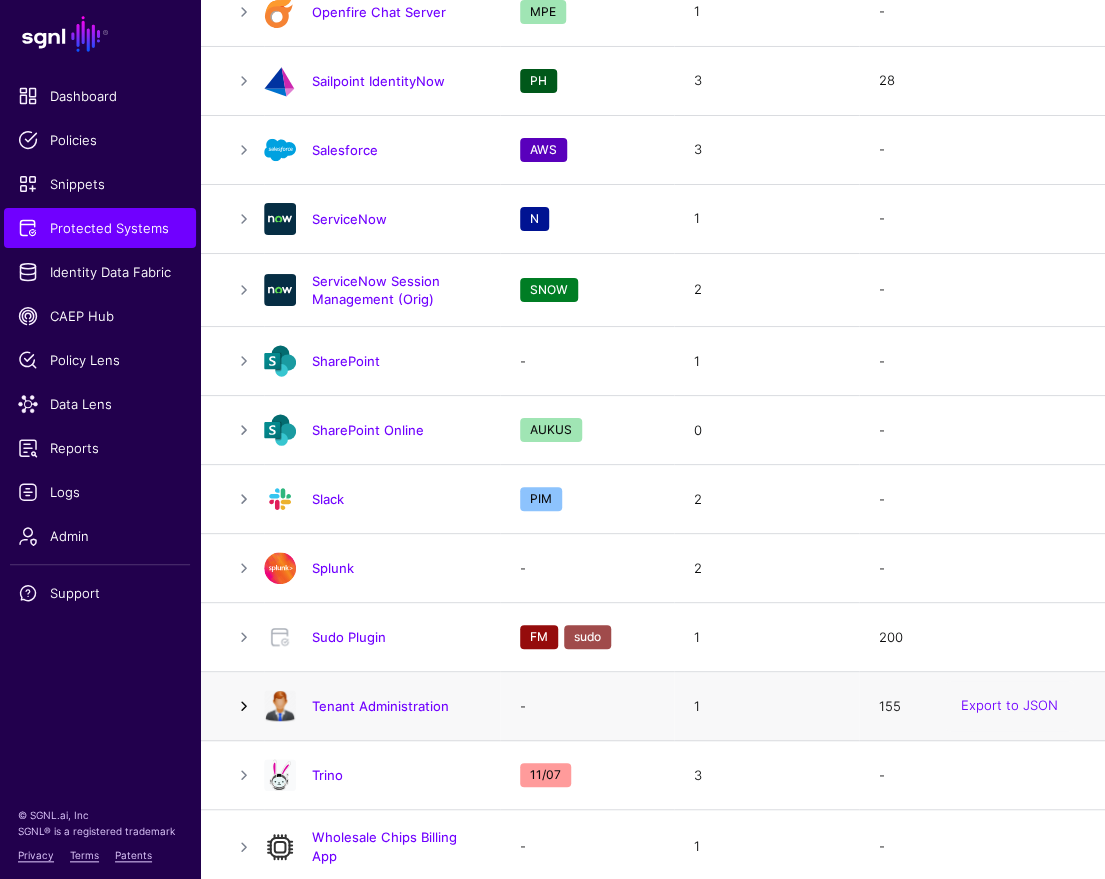 click 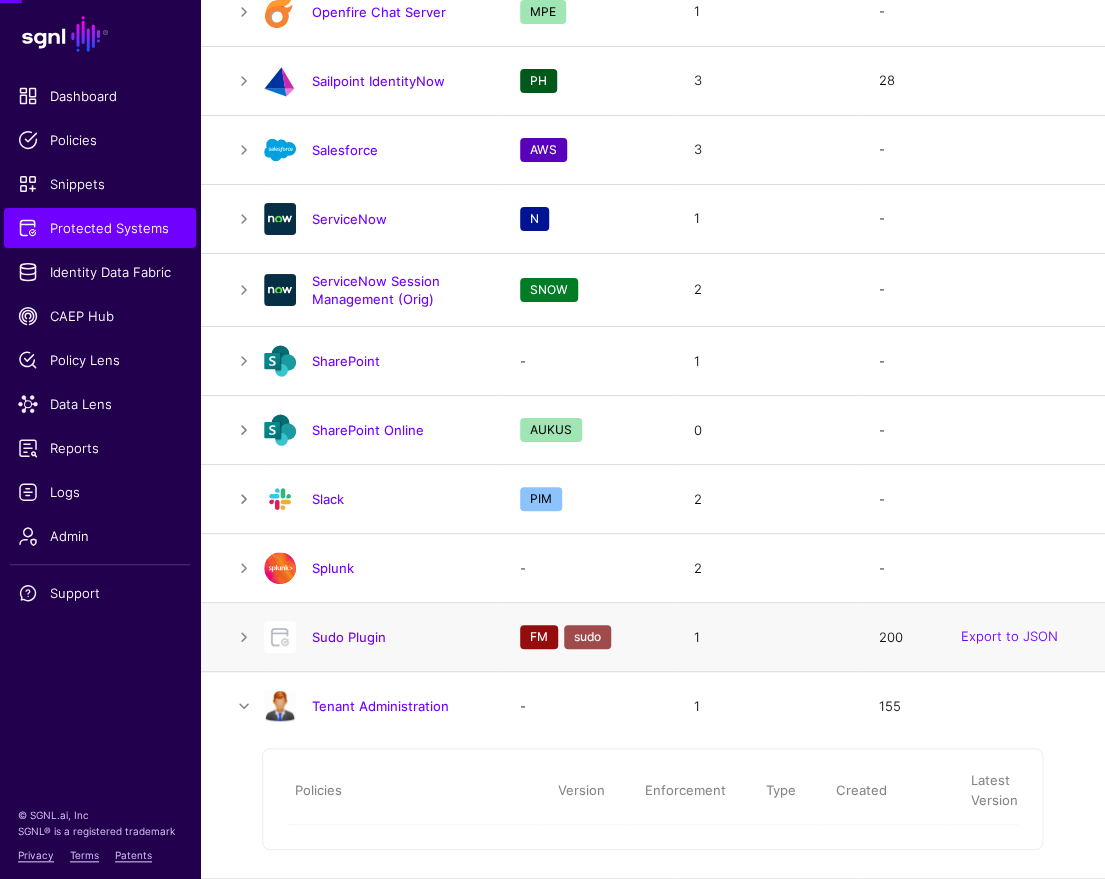 scroll, scrollTop: 2479, scrollLeft: 0, axis: vertical 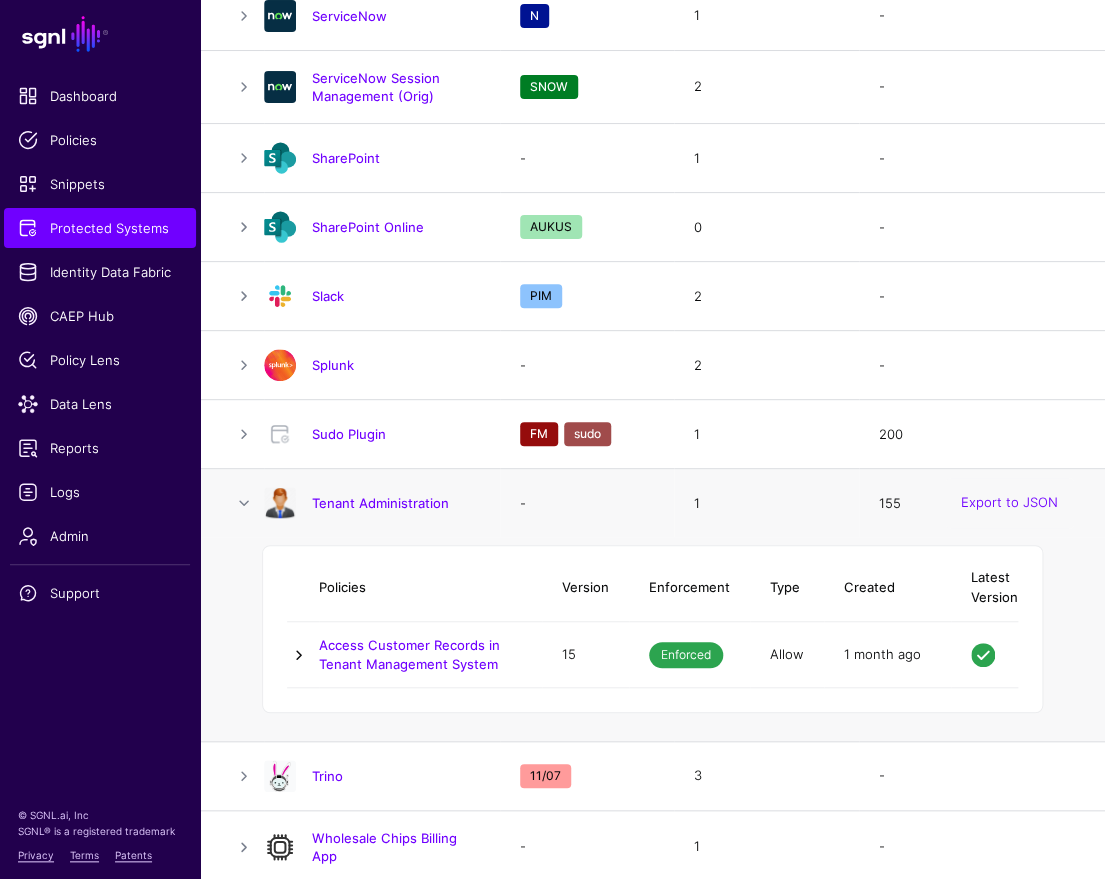 click 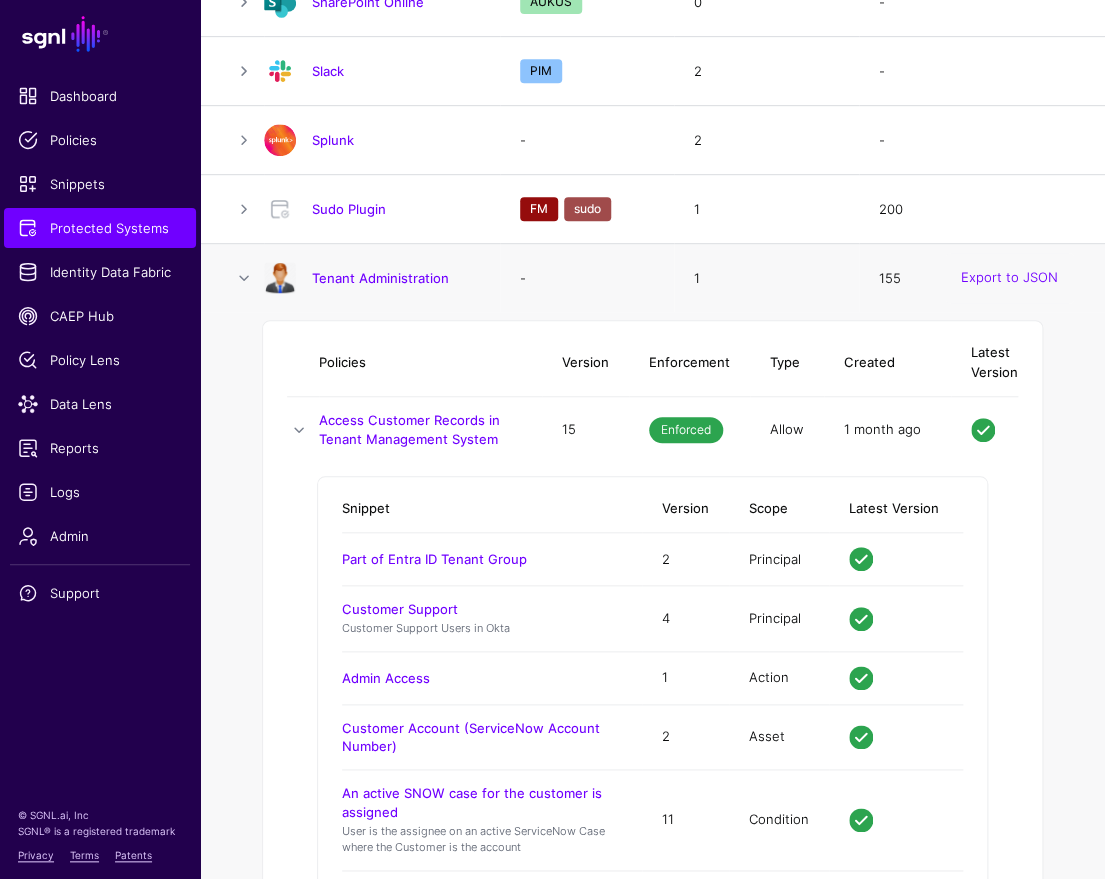 scroll, scrollTop: 2922, scrollLeft: 0, axis: vertical 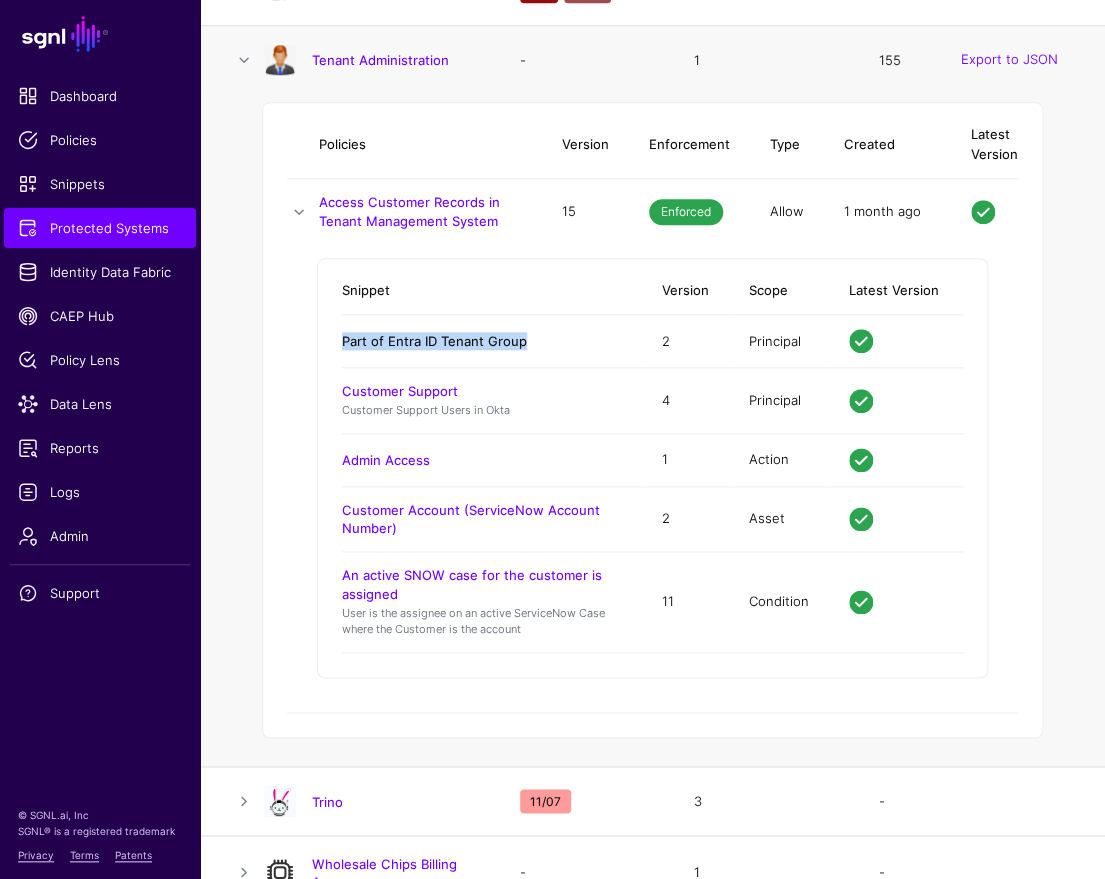 click on "Part of Entra ID Tenant Group" 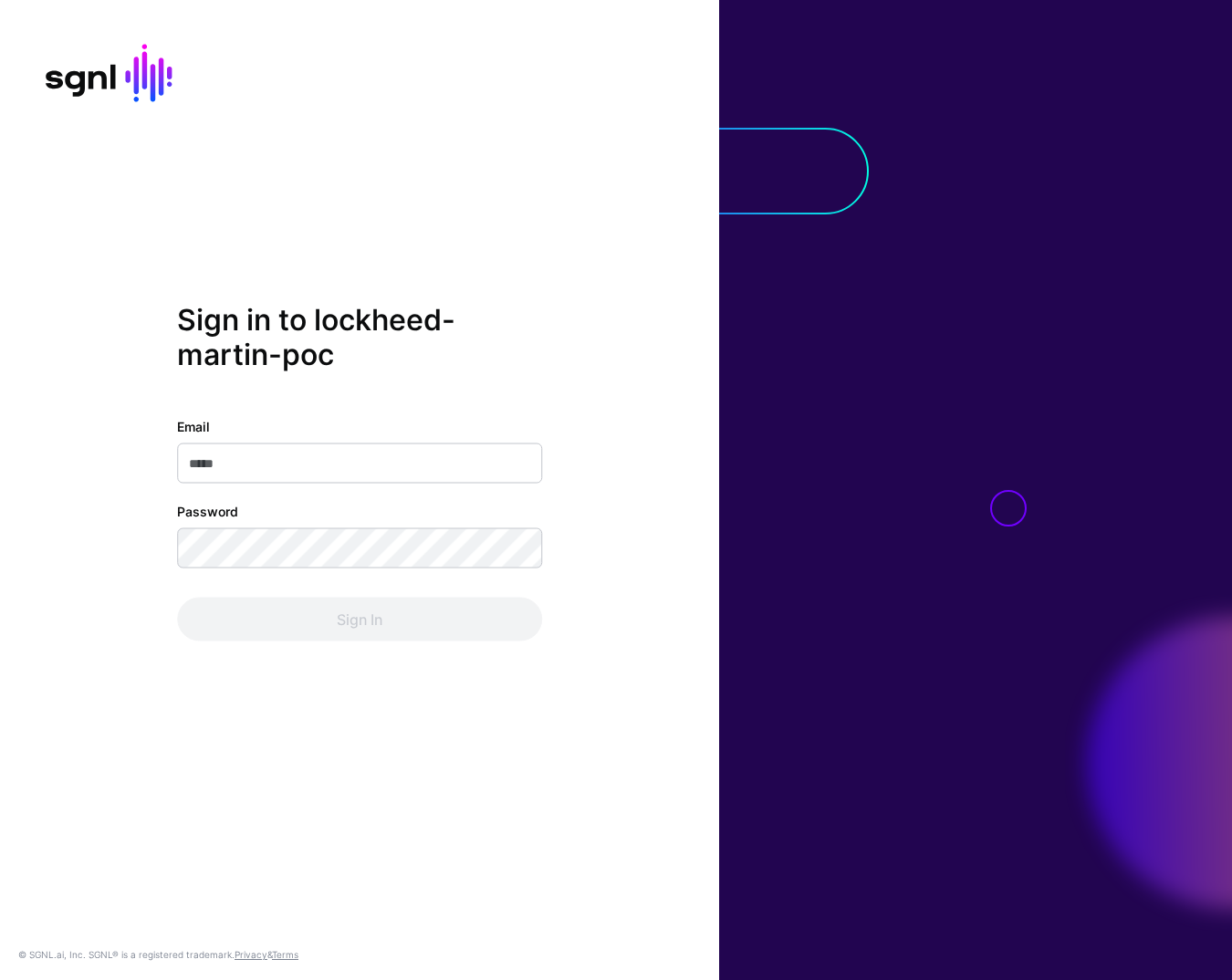 scroll, scrollTop: 0, scrollLeft: 0, axis: both 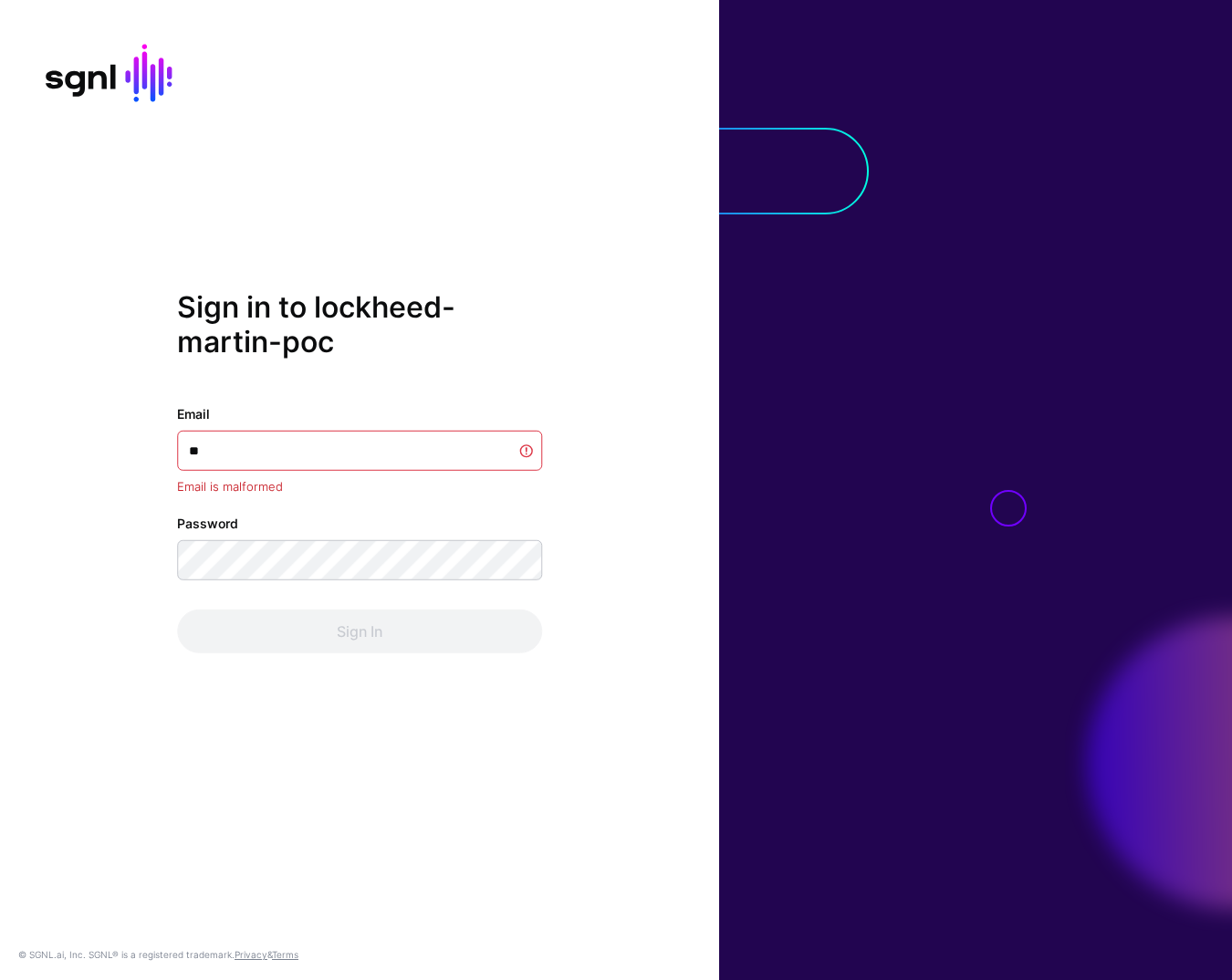 type on "***" 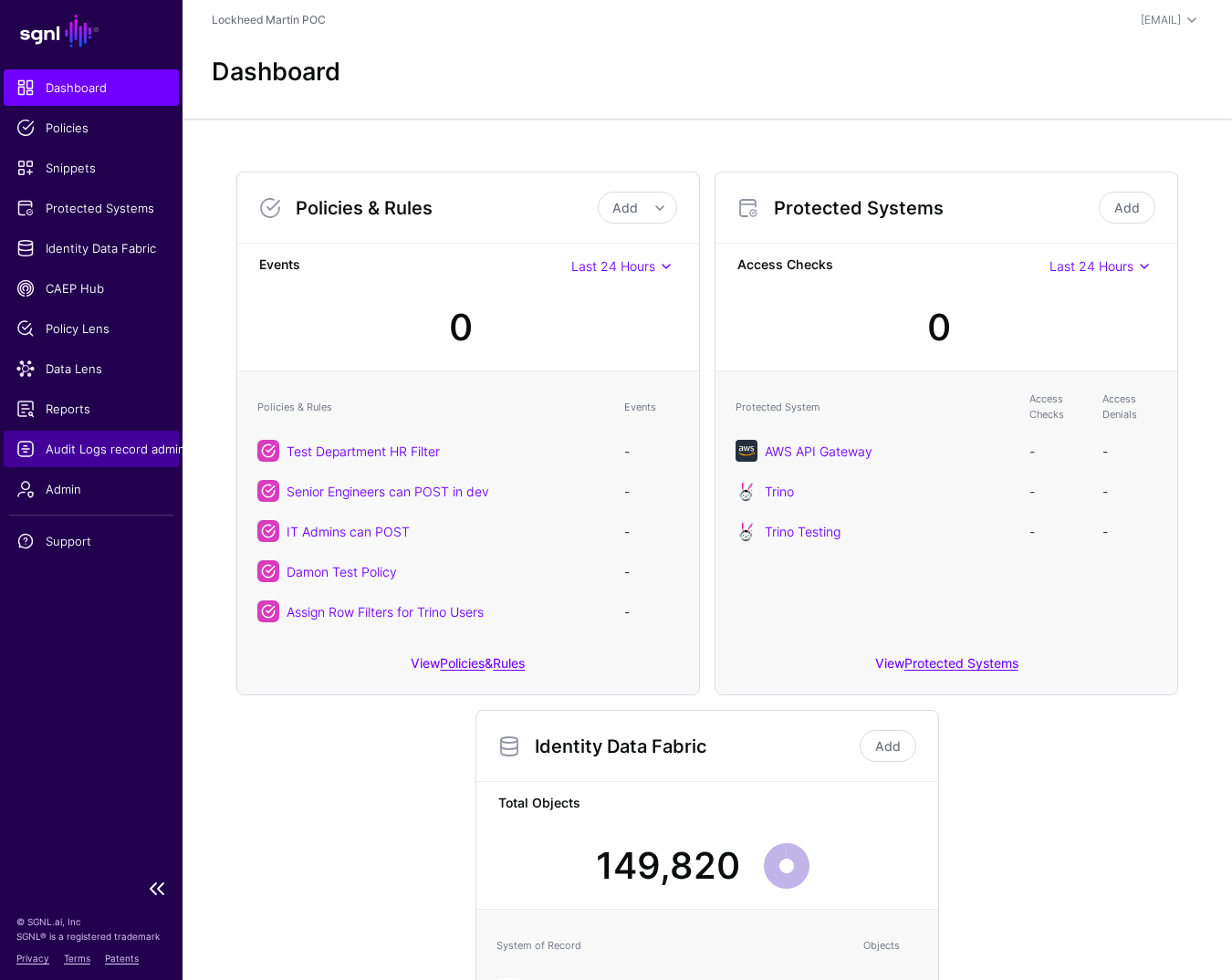 click on "Logs" 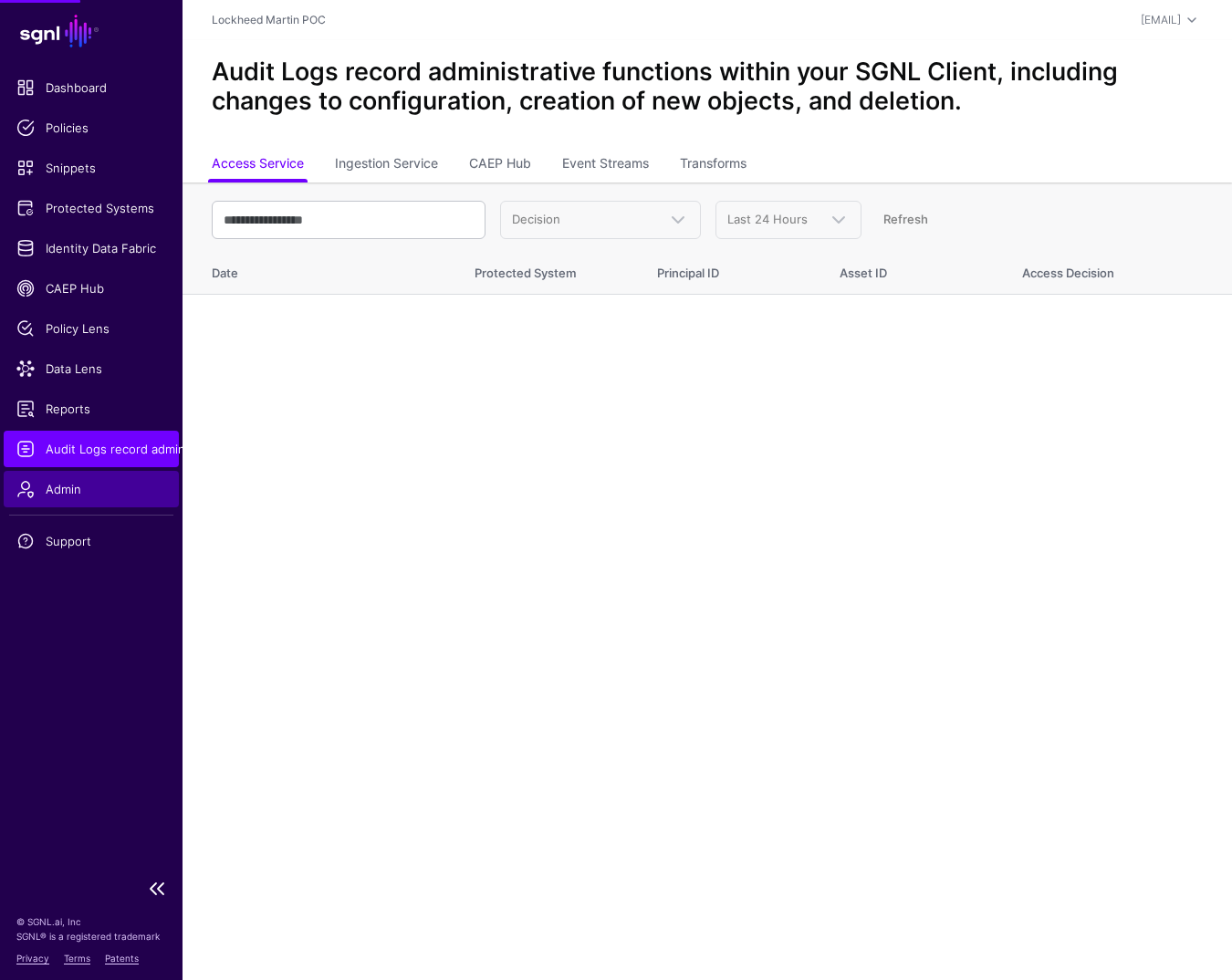 click on "Admin" 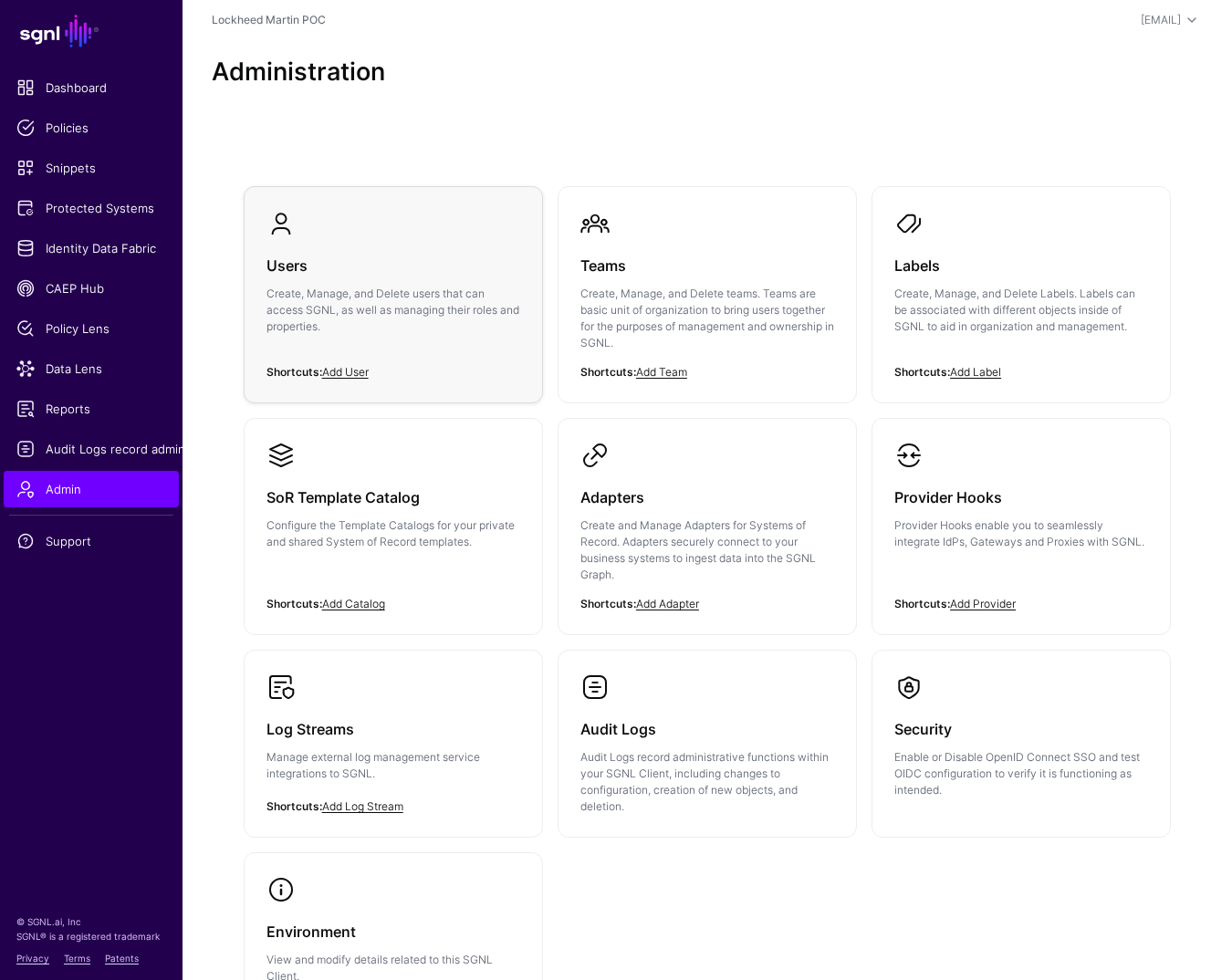 click on "Create, Manage, and Delete users that can access SGNL, as well as managing their roles and properties." 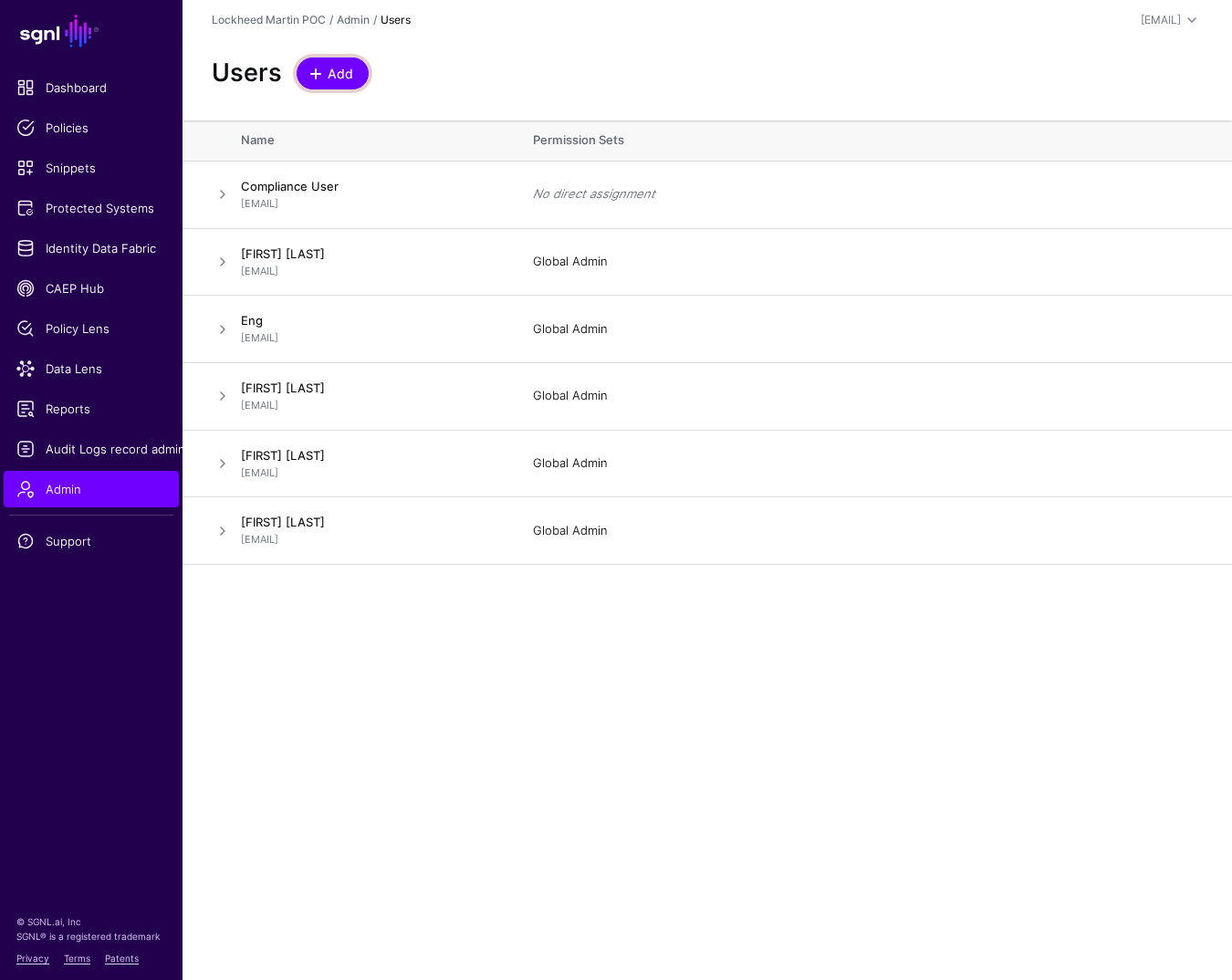 click 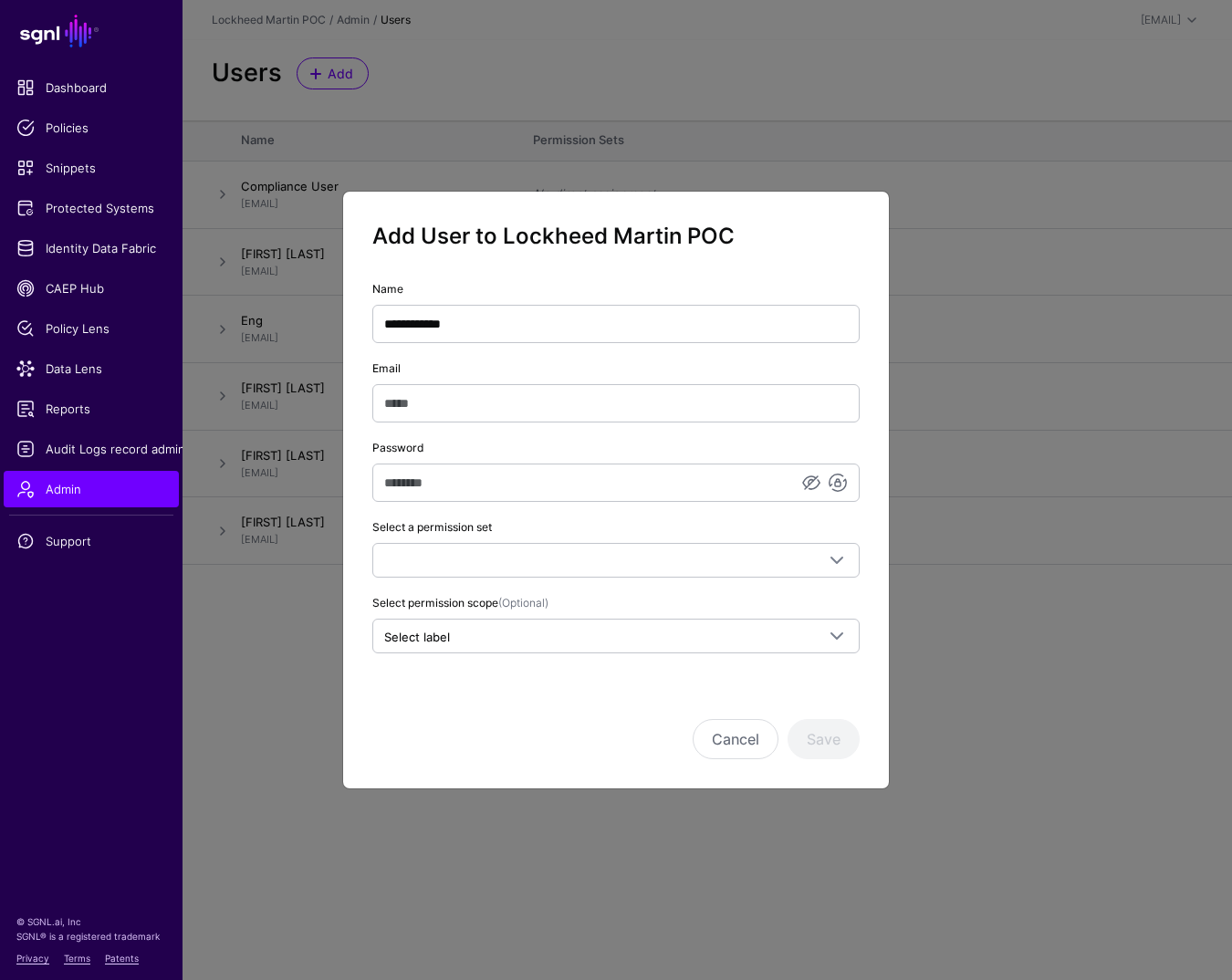 type on "**********" 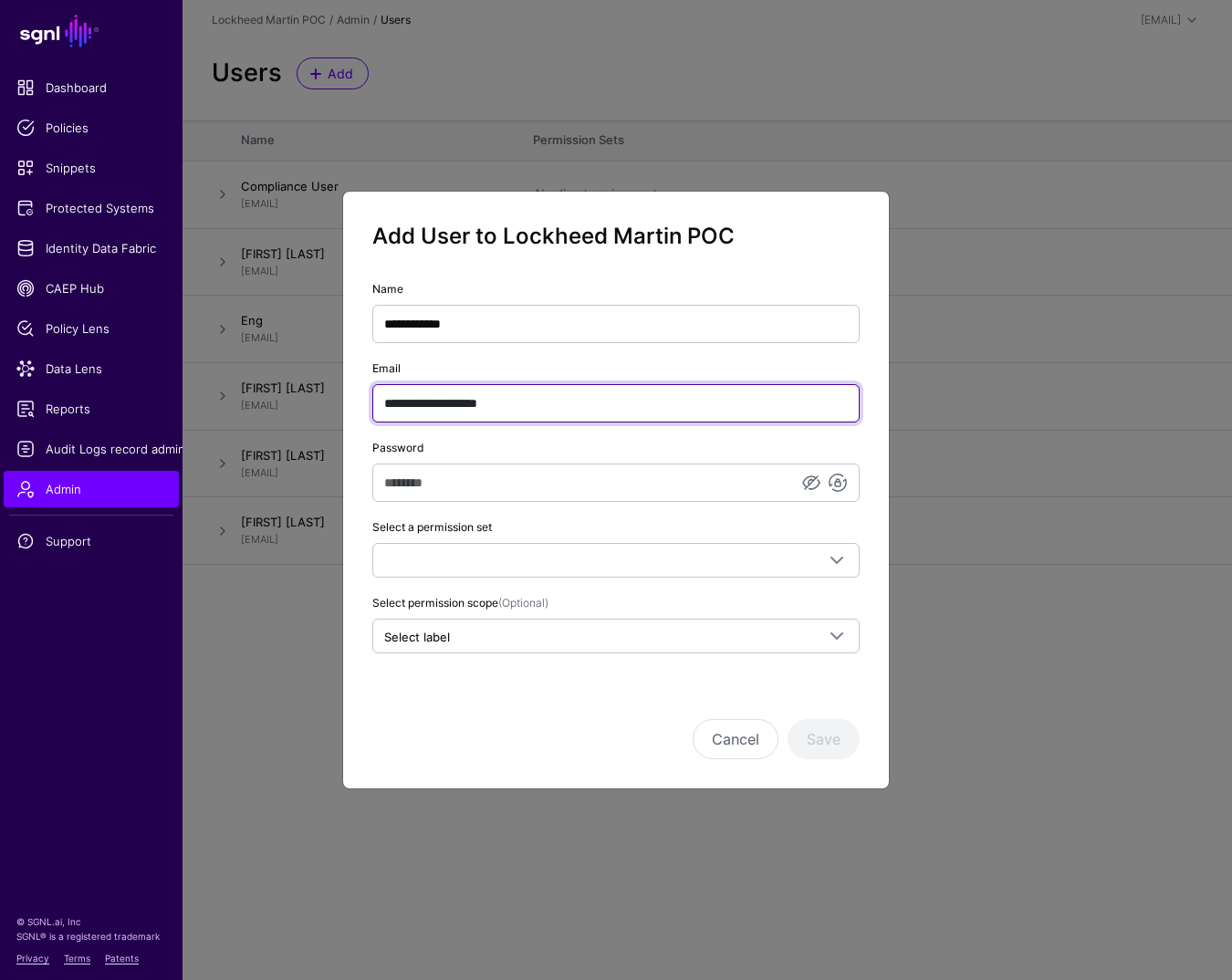 type on "**********" 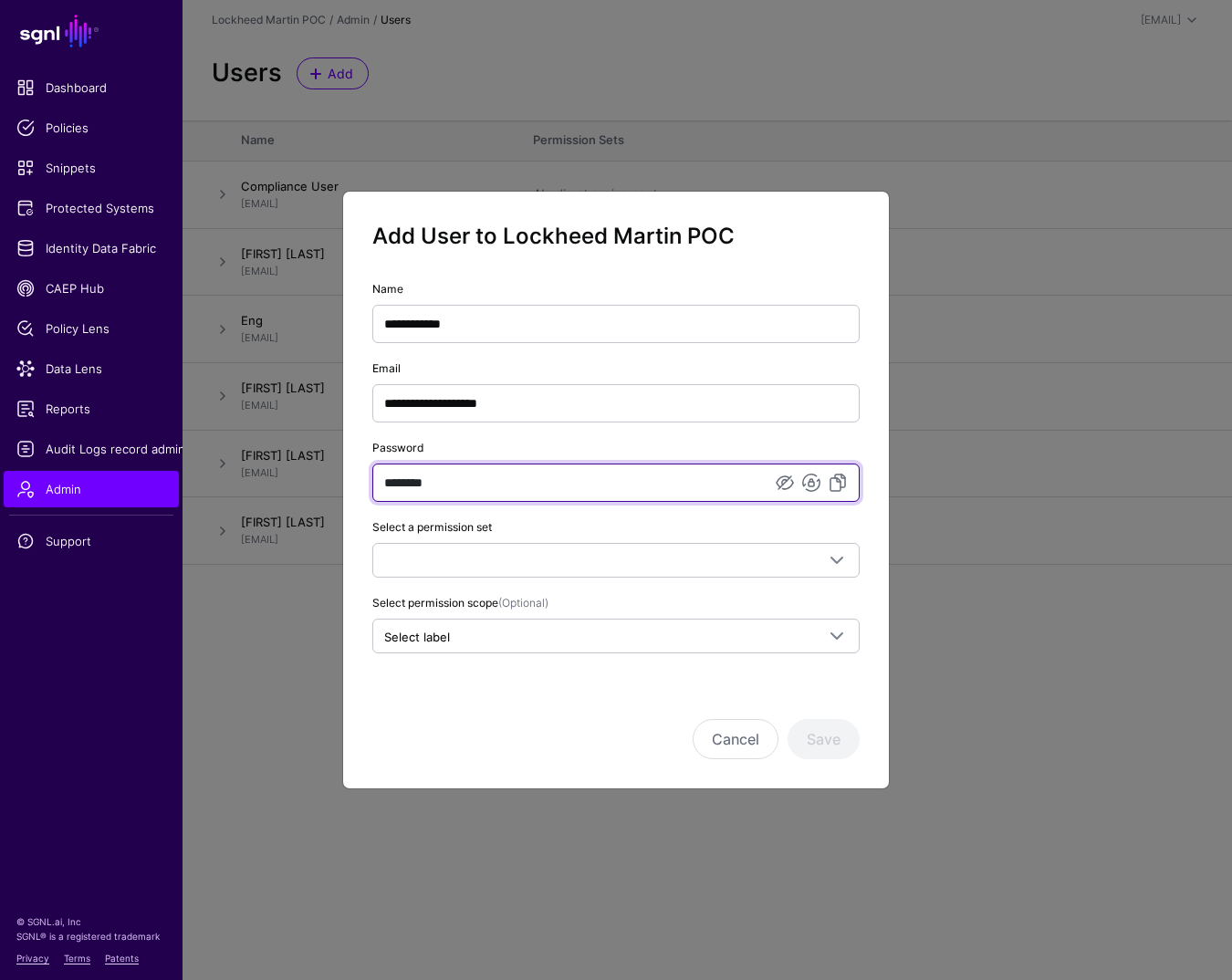type on "********" 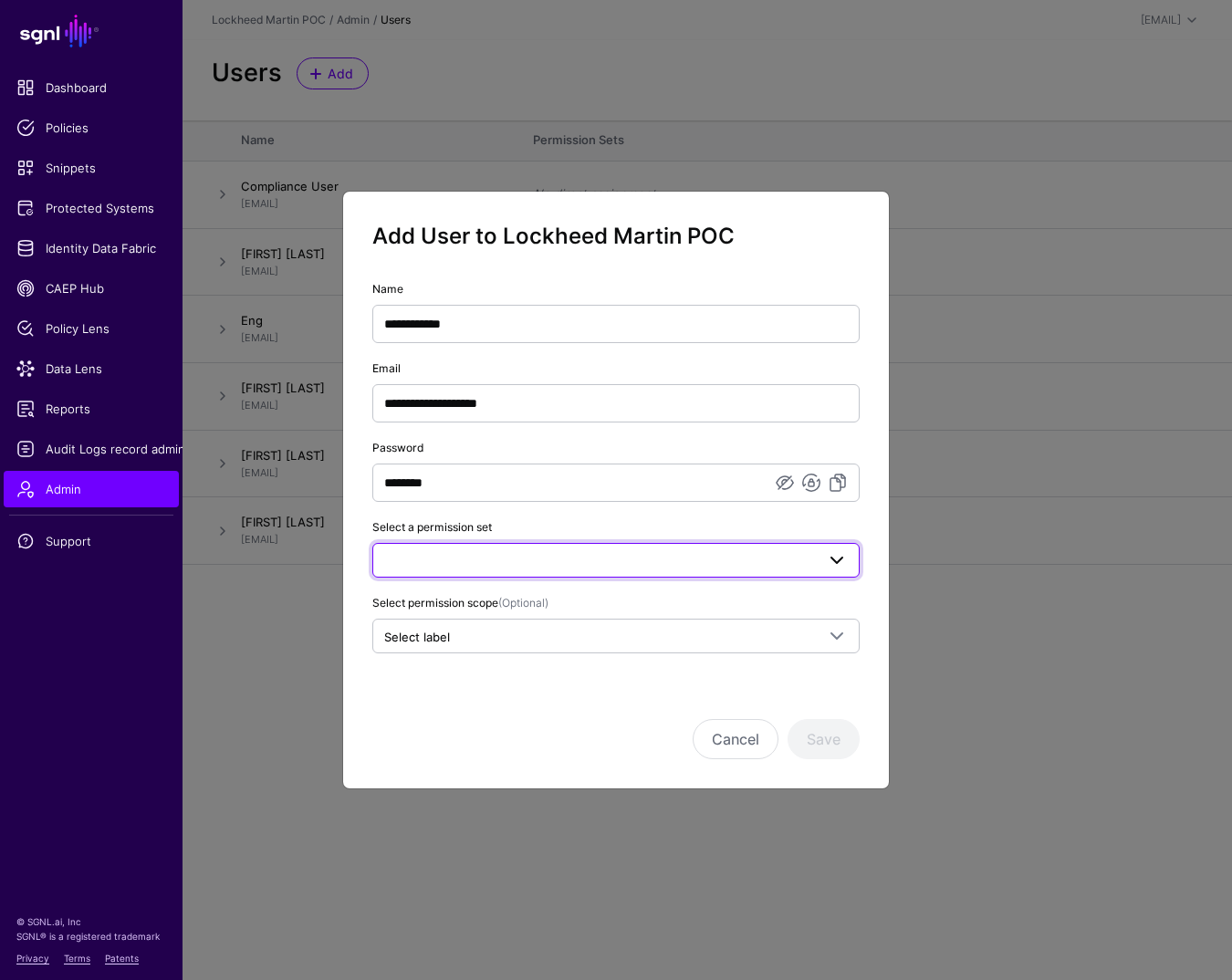 click at bounding box center (616, 560) 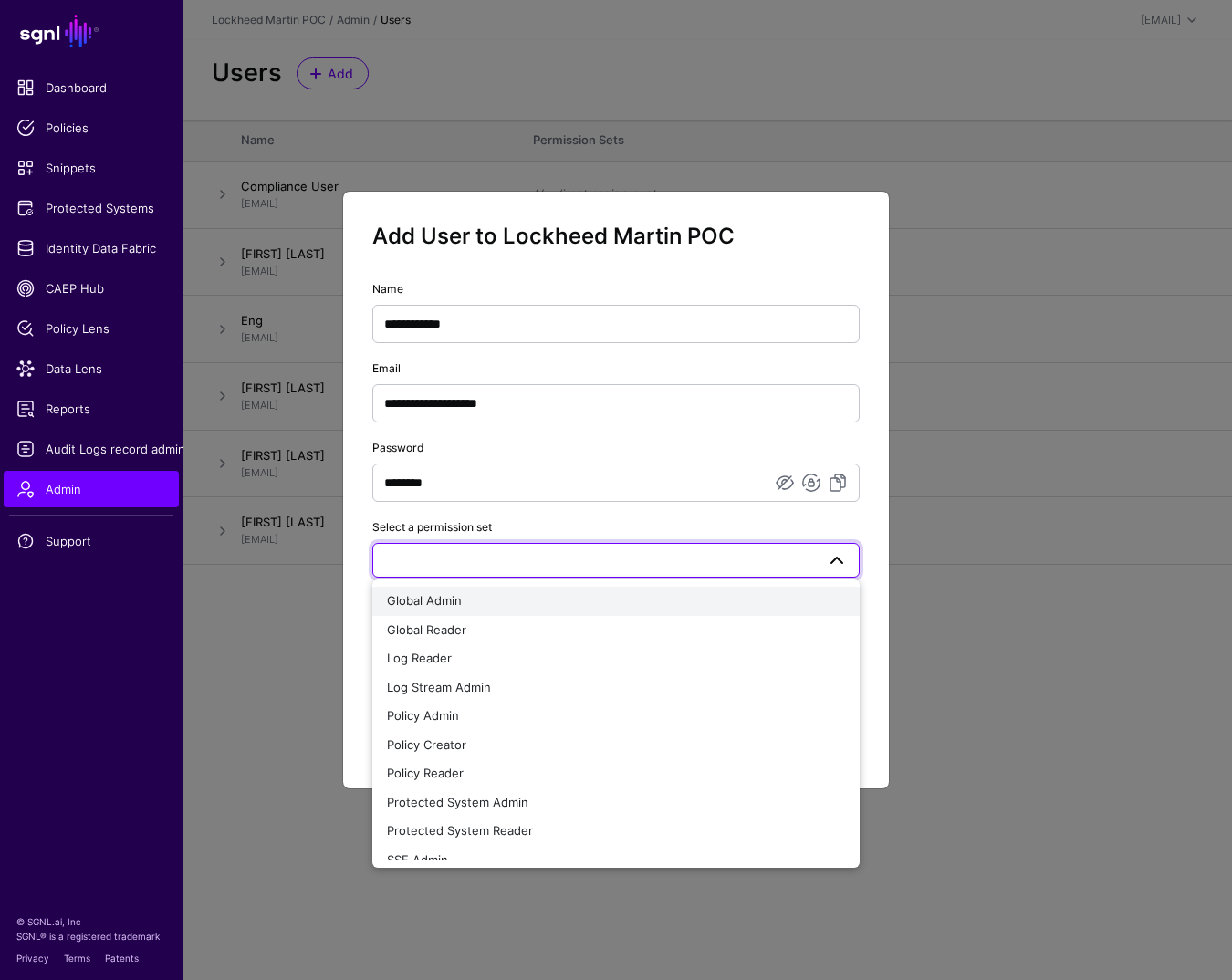 click on "Global Admin" 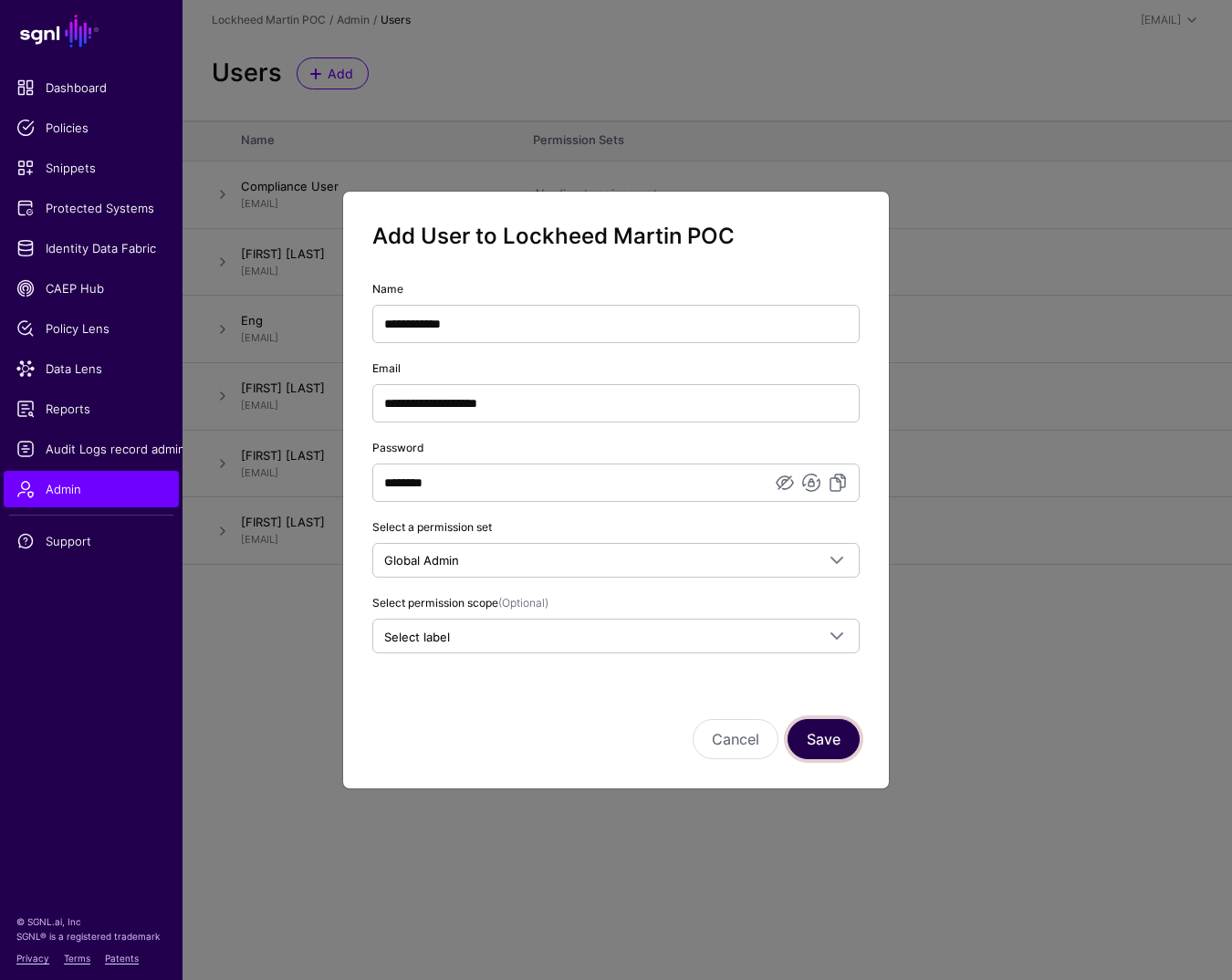 click on "Save" 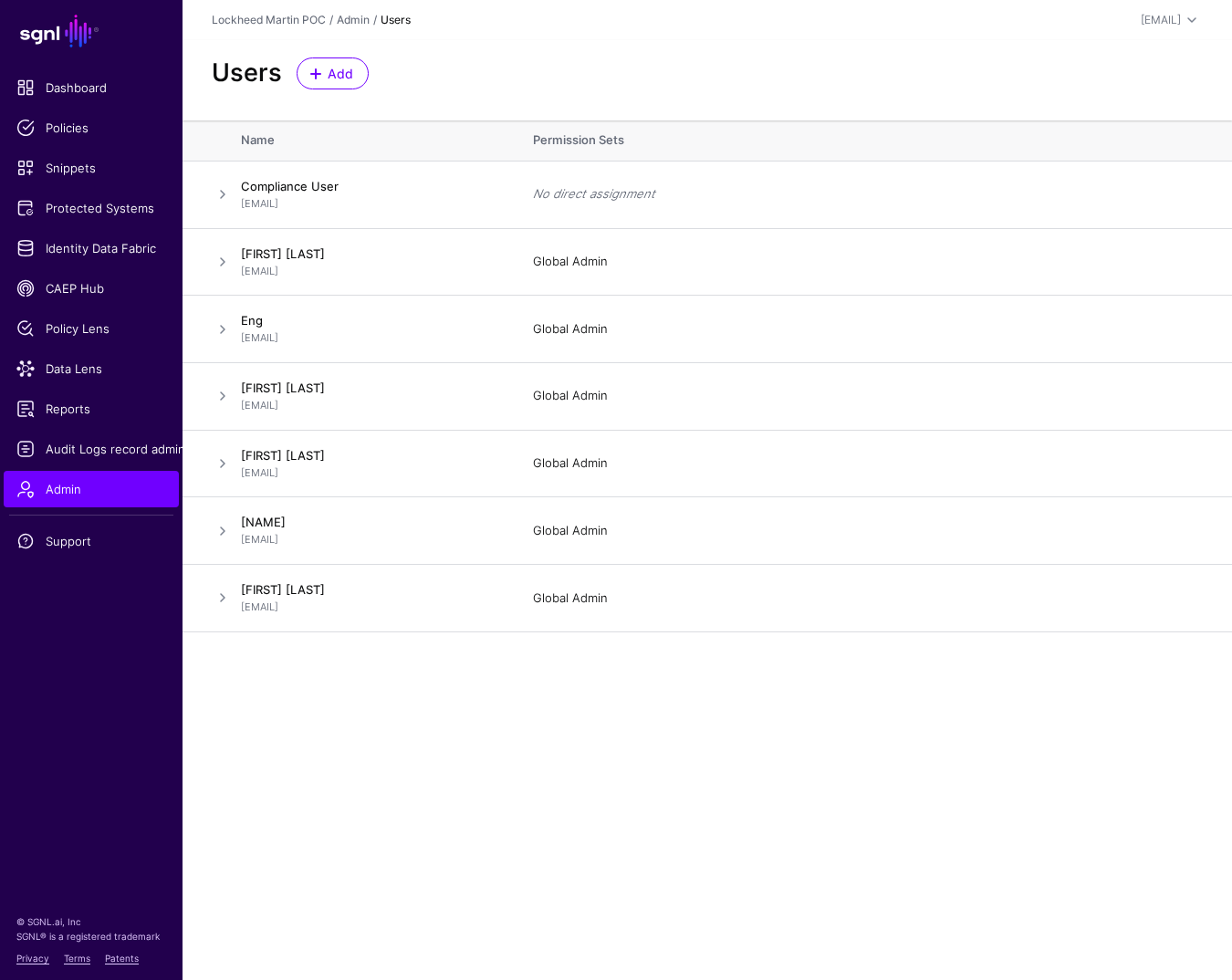 click on "SGNL Dashboard Policies Snippets Protected Systems Identity Data Fabric CAEP Hub Policy Lens Data Lens Reports Logs Admin Support © SGNL.ai, Inc SGNL® is a registered trademark Privacy Terms Patents  Lockheed Martin POC  /  Admin  / Users  joe@sgnl.ai  Joe Welsh joe@sgnl.ai Lockheed Martin POC Log out Users Add Name Permission Sets Compliance User complianceuser@defcon.co No direct assignment  Delete User   Edit User  Damon Miller damon@sgnl.ai  Global Admin    Delete User   Edit User  Eng eng@sgnl.ai  Global Admin    Delete User   Edit User  Joe Welsh joe@sgnl.ai  Global Admin    Edit User  Marc Jordan marc@sgnl.ai  Global Admin    Delete User   Edit User  Paul Verrone paul.verrone@sgnl.ai  Global Admin    Delete User   Edit User  Richard Gao richard@sgnl.ai  Global Admin    Delete User   Edit User" 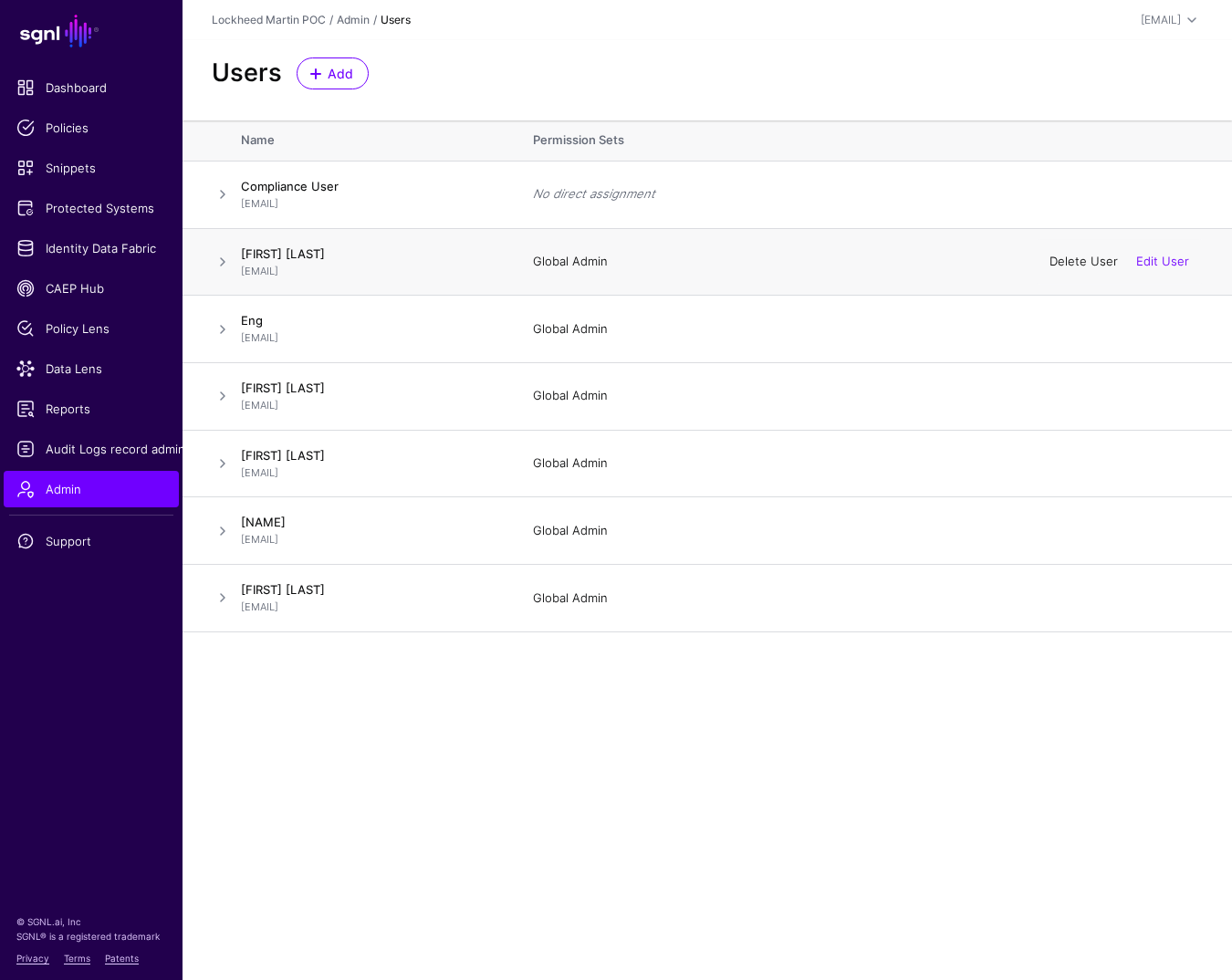 click on "Delete User" 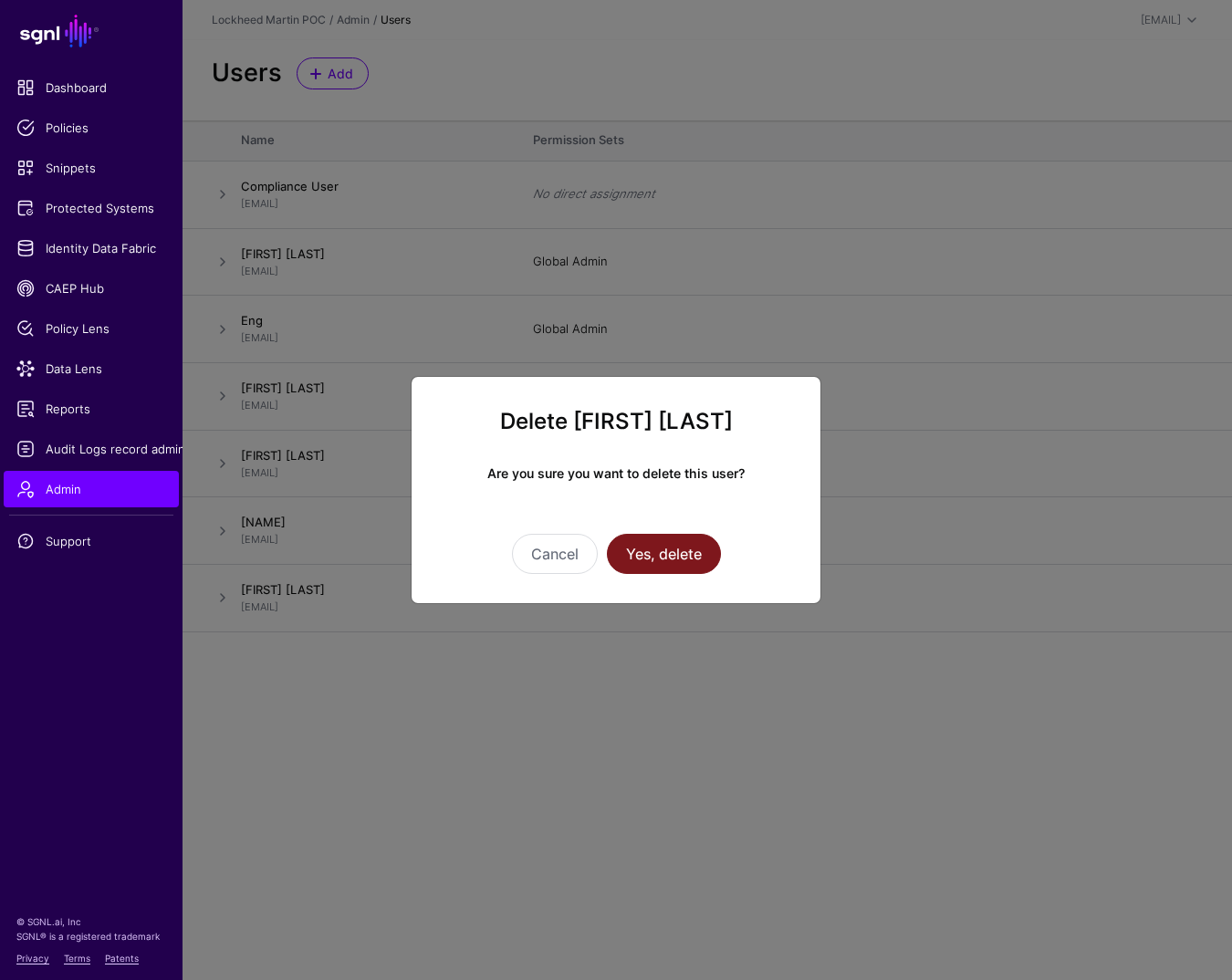 click on "Yes, delete" 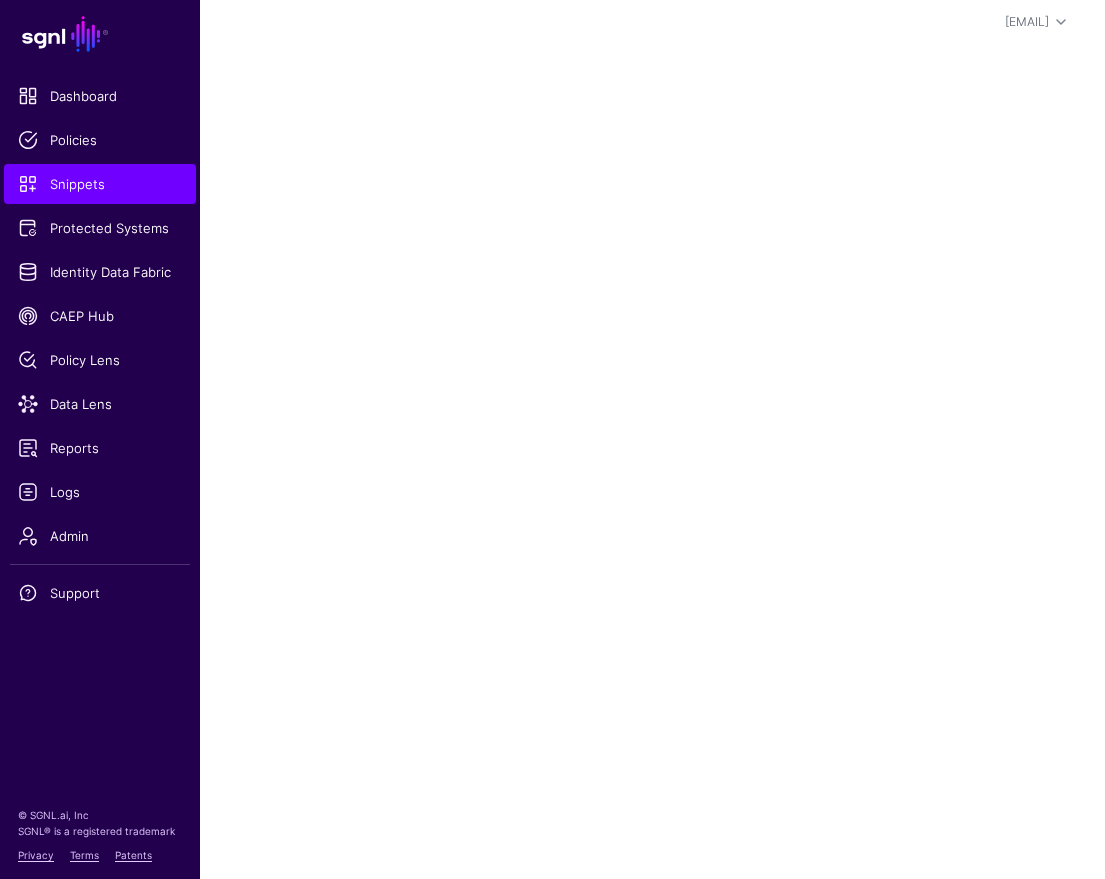 scroll, scrollTop: 0, scrollLeft: 0, axis: both 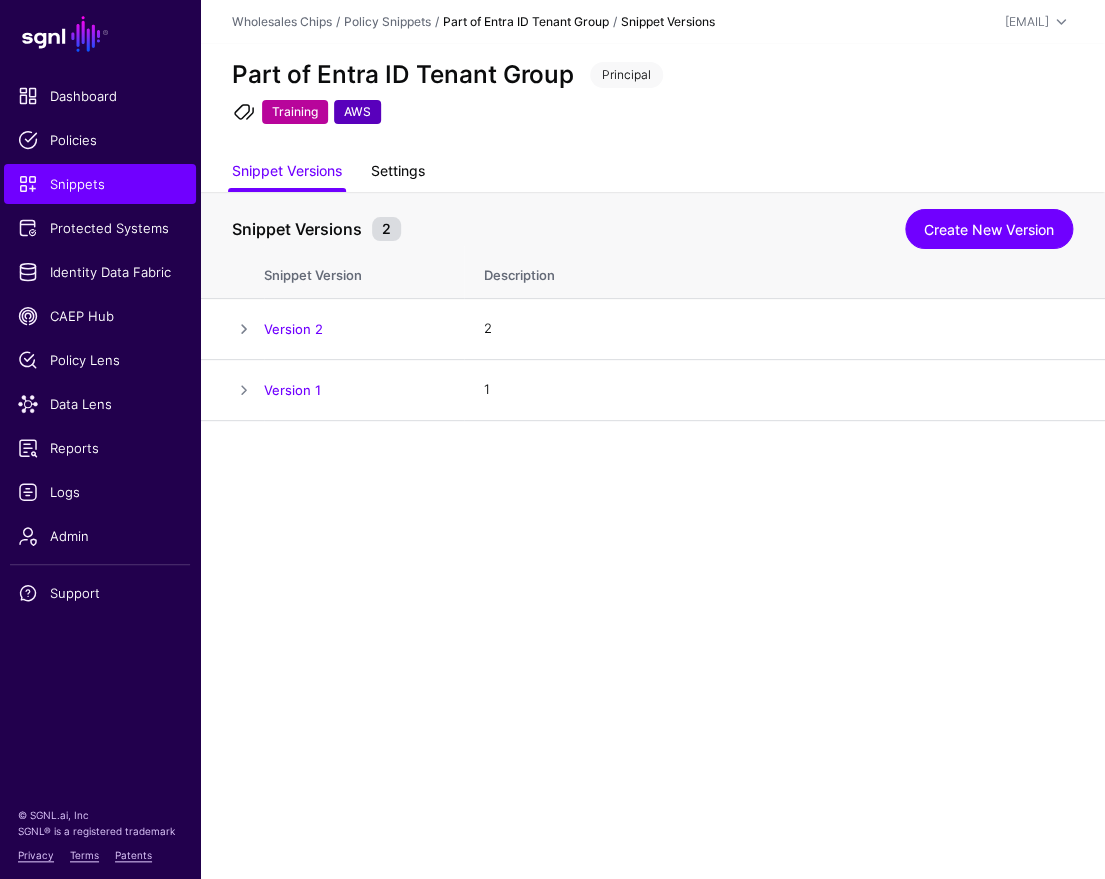 click on "Settings" 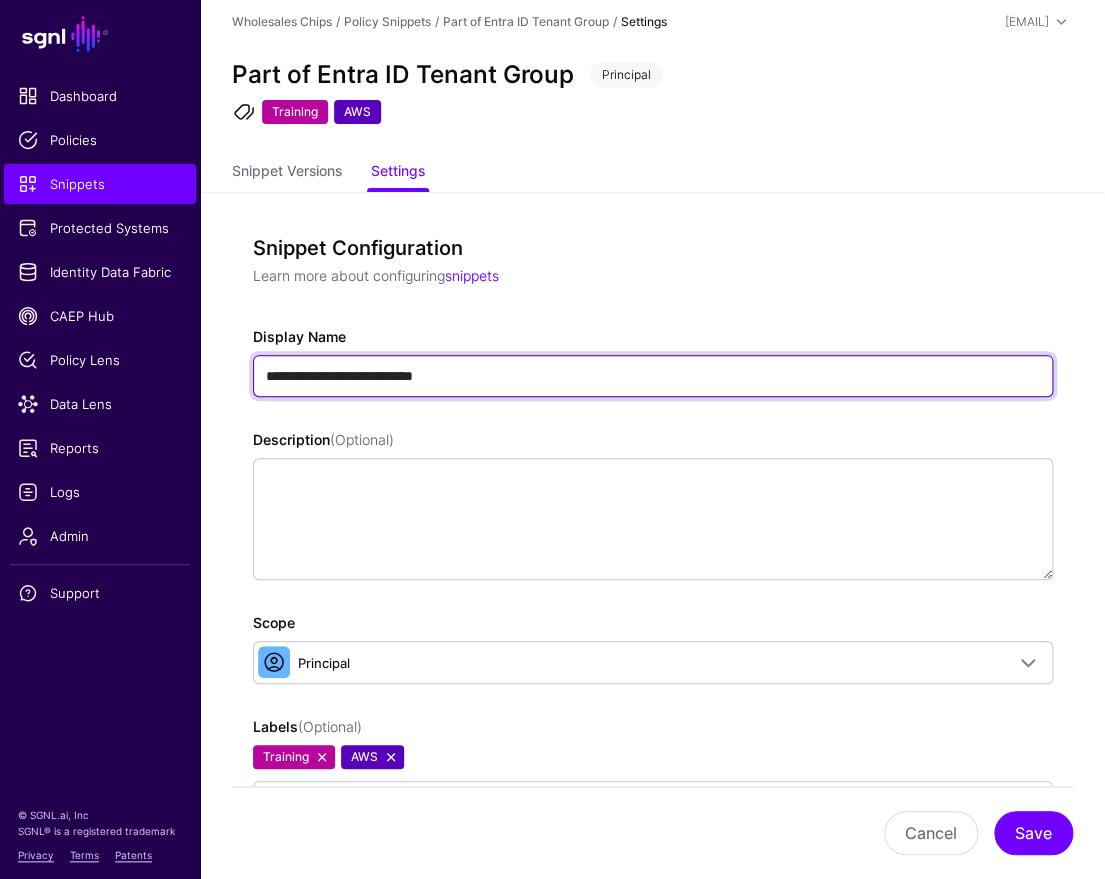 click on "**********" at bounding box center [653, 376] 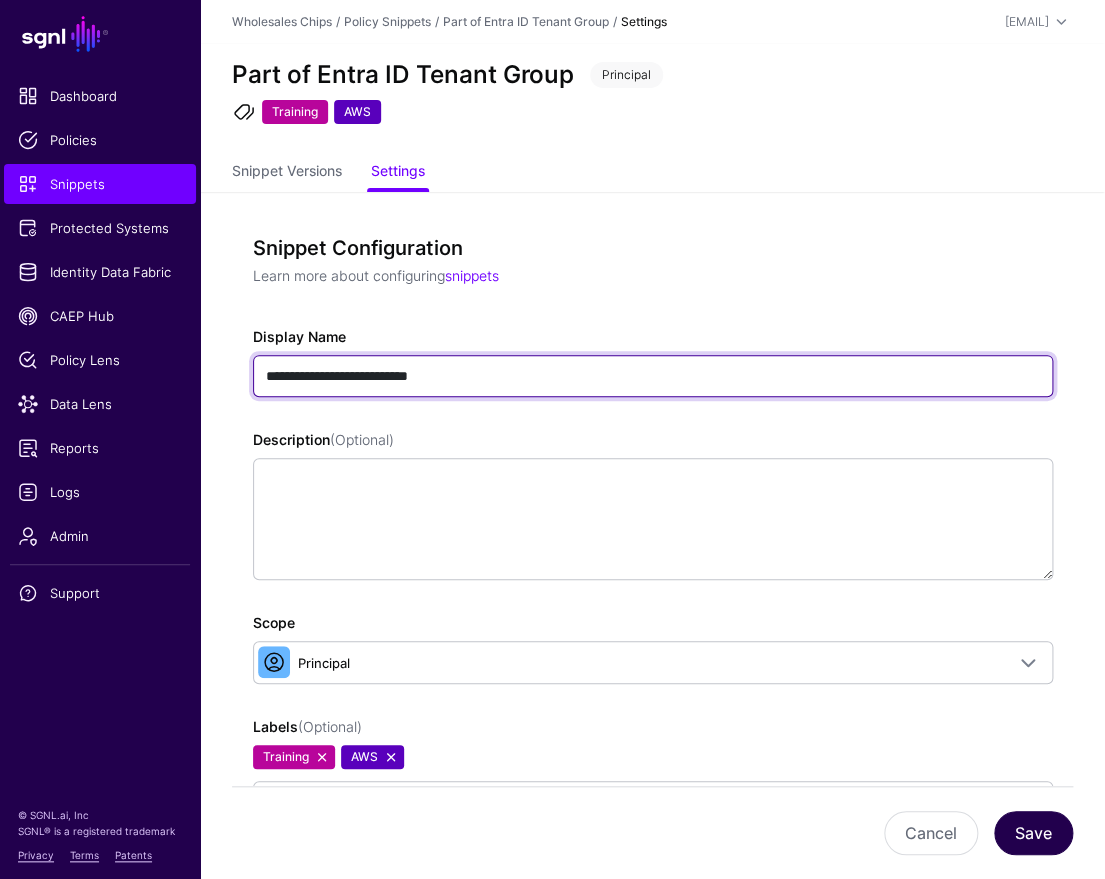 type on "**********" 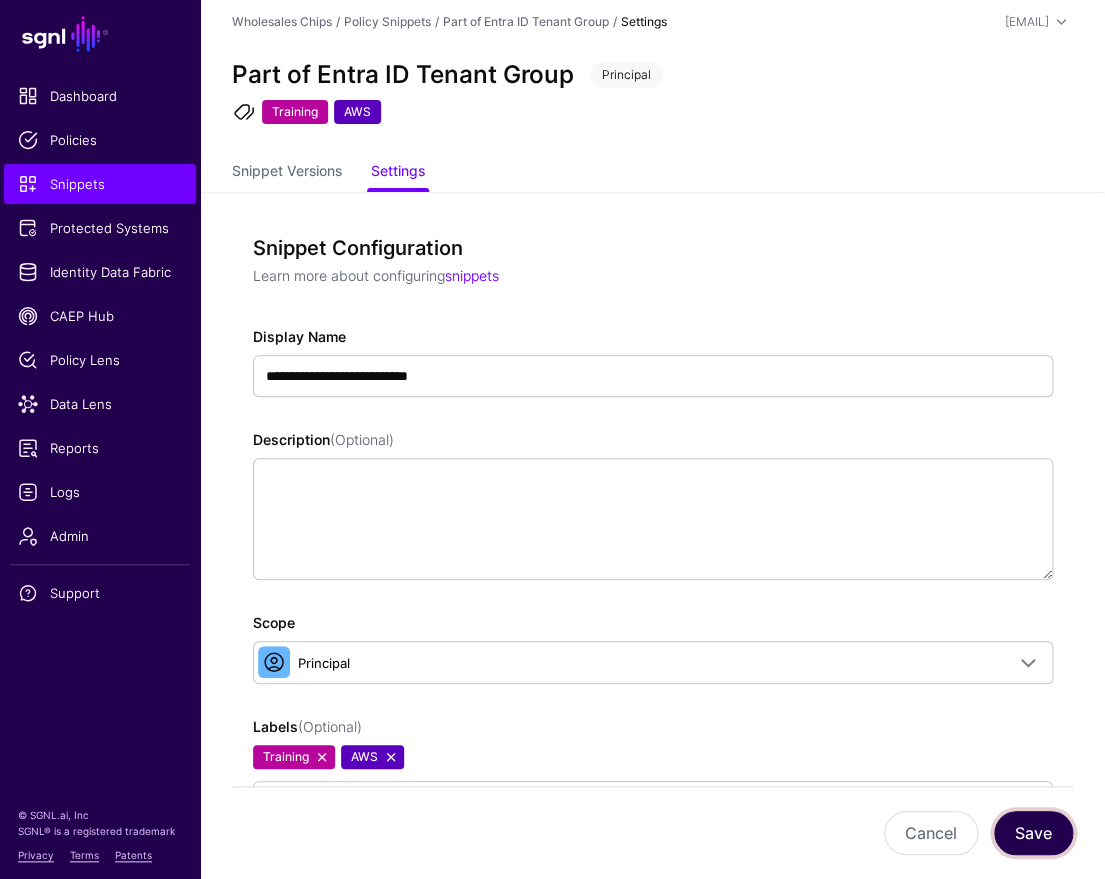 click on "Save" 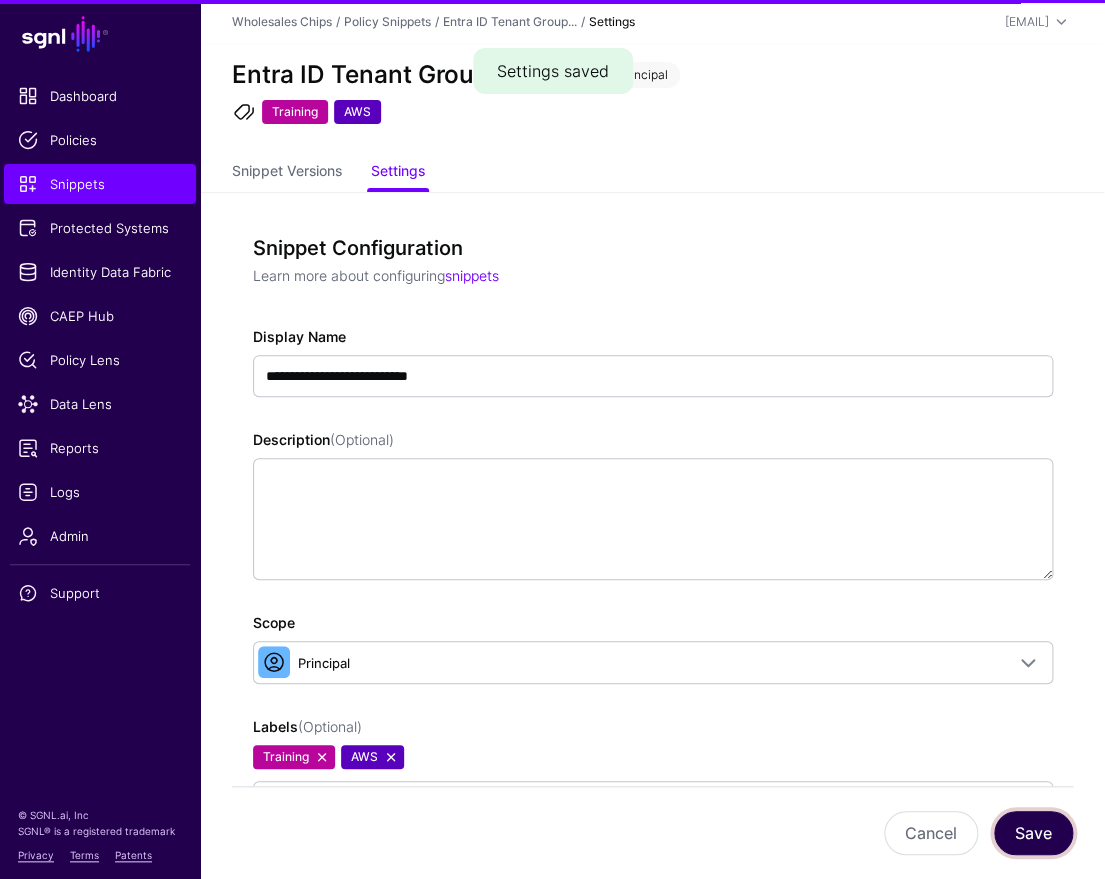 click on "Save" 